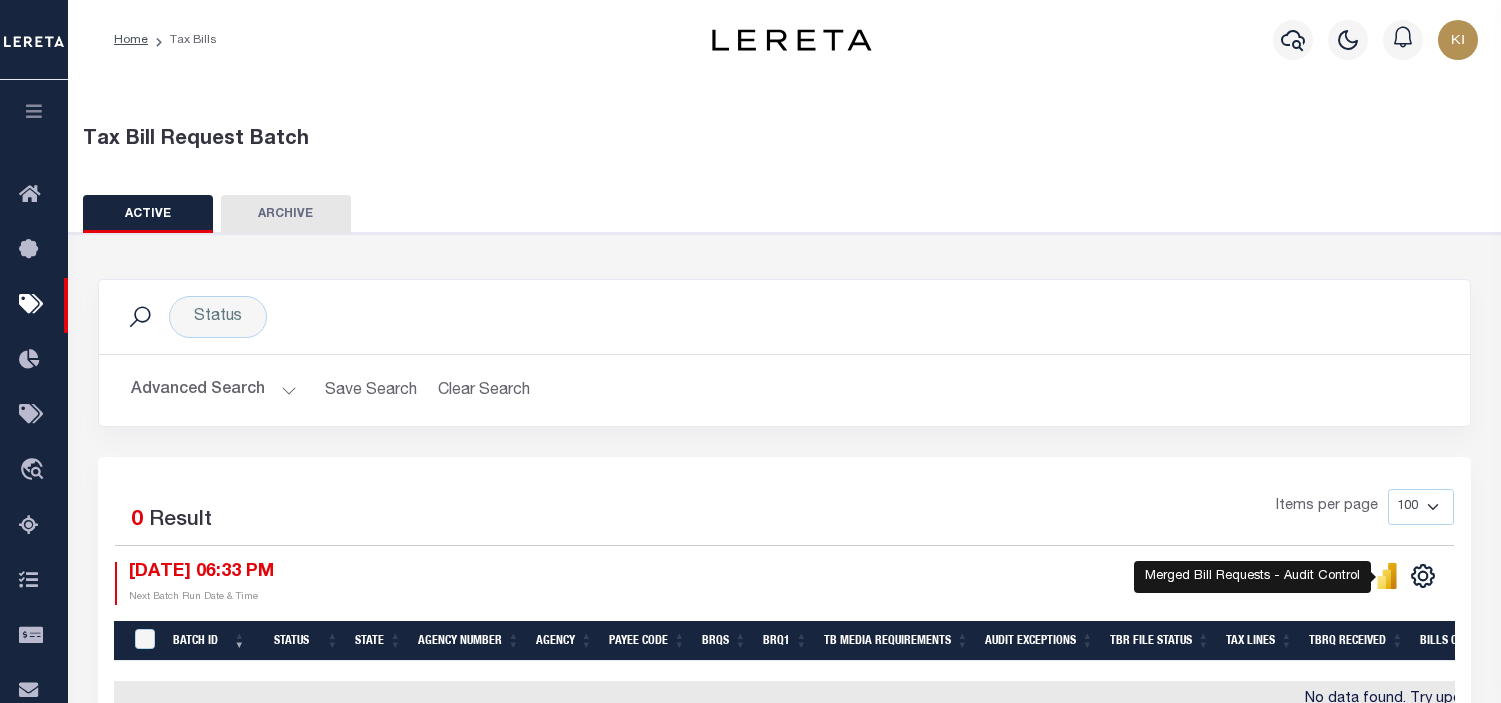 select 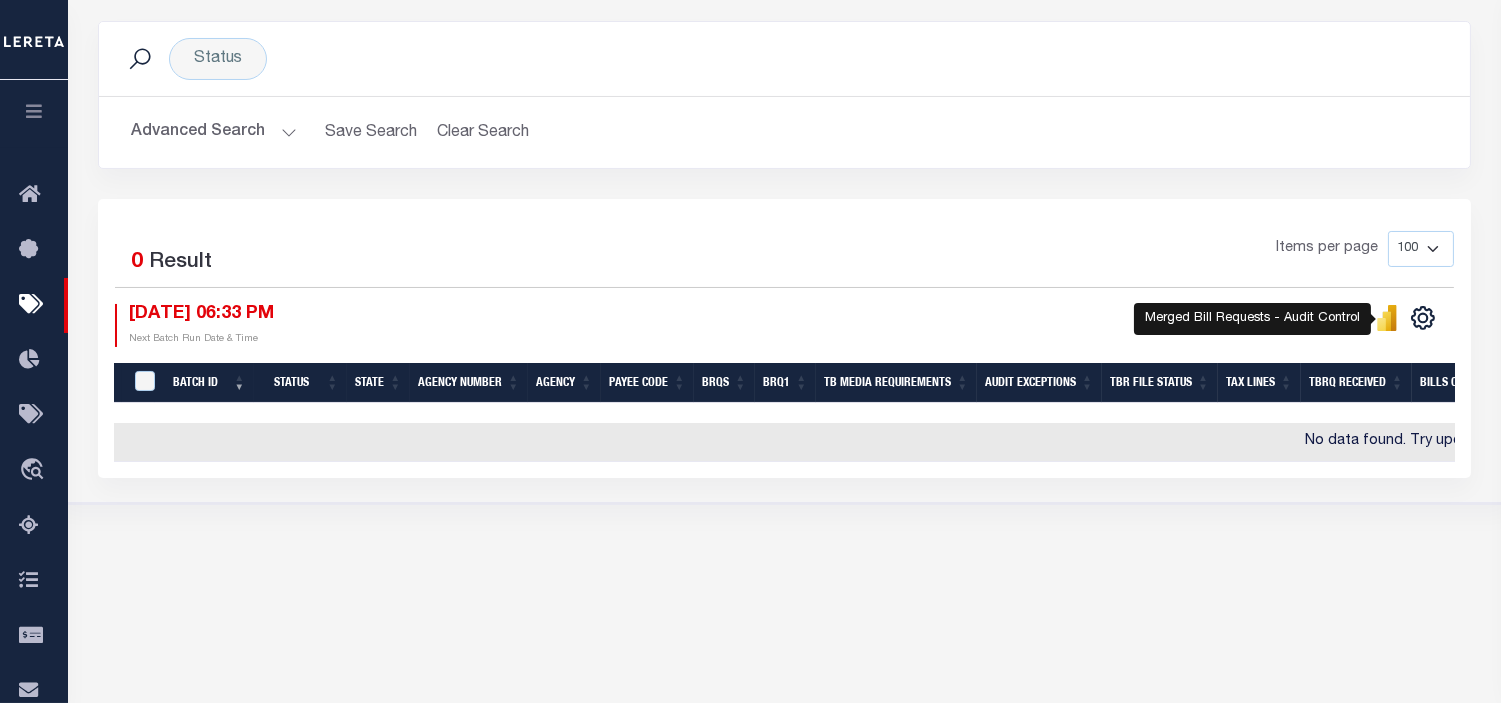 scroll, scrollTop: 266, scrollLeft: 0, axis: vertical 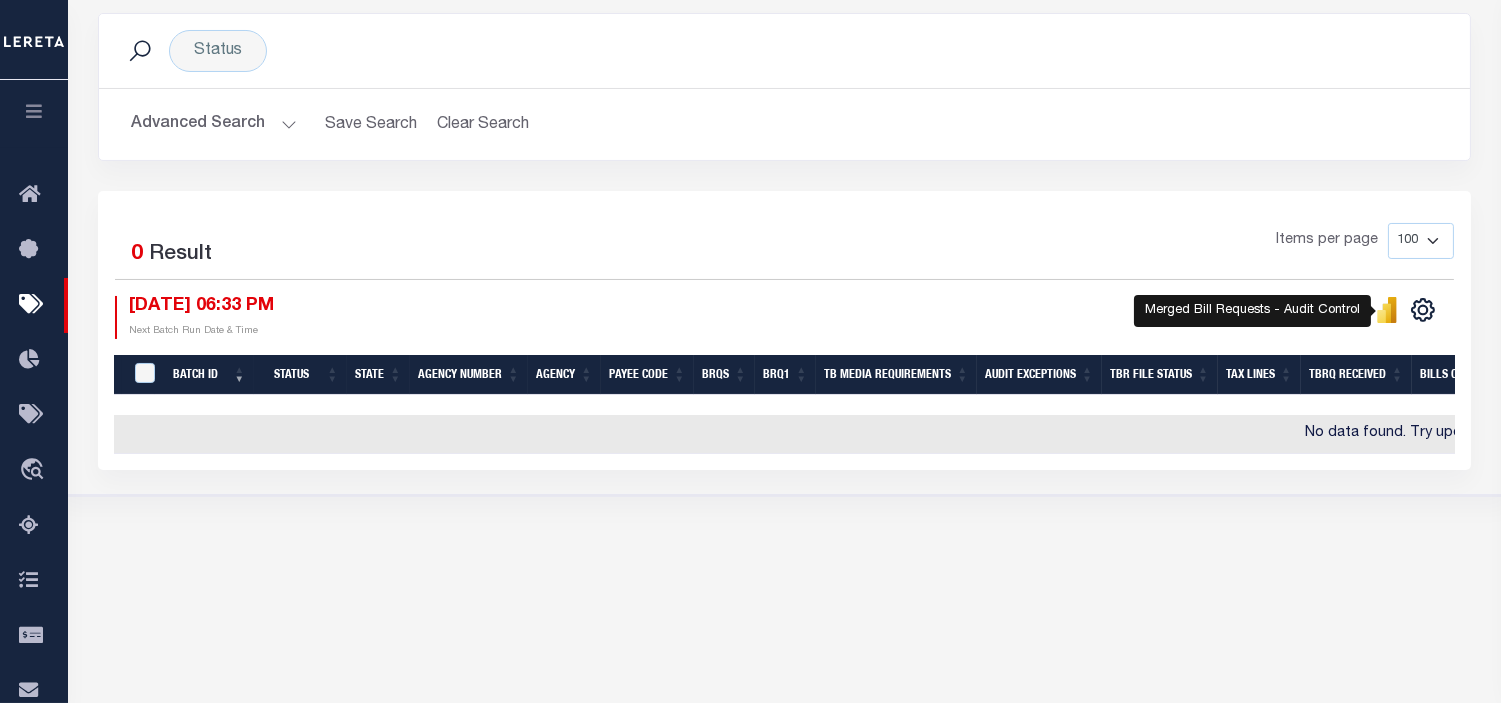 click on "Advanced Search" at bounding box center [214, 124] 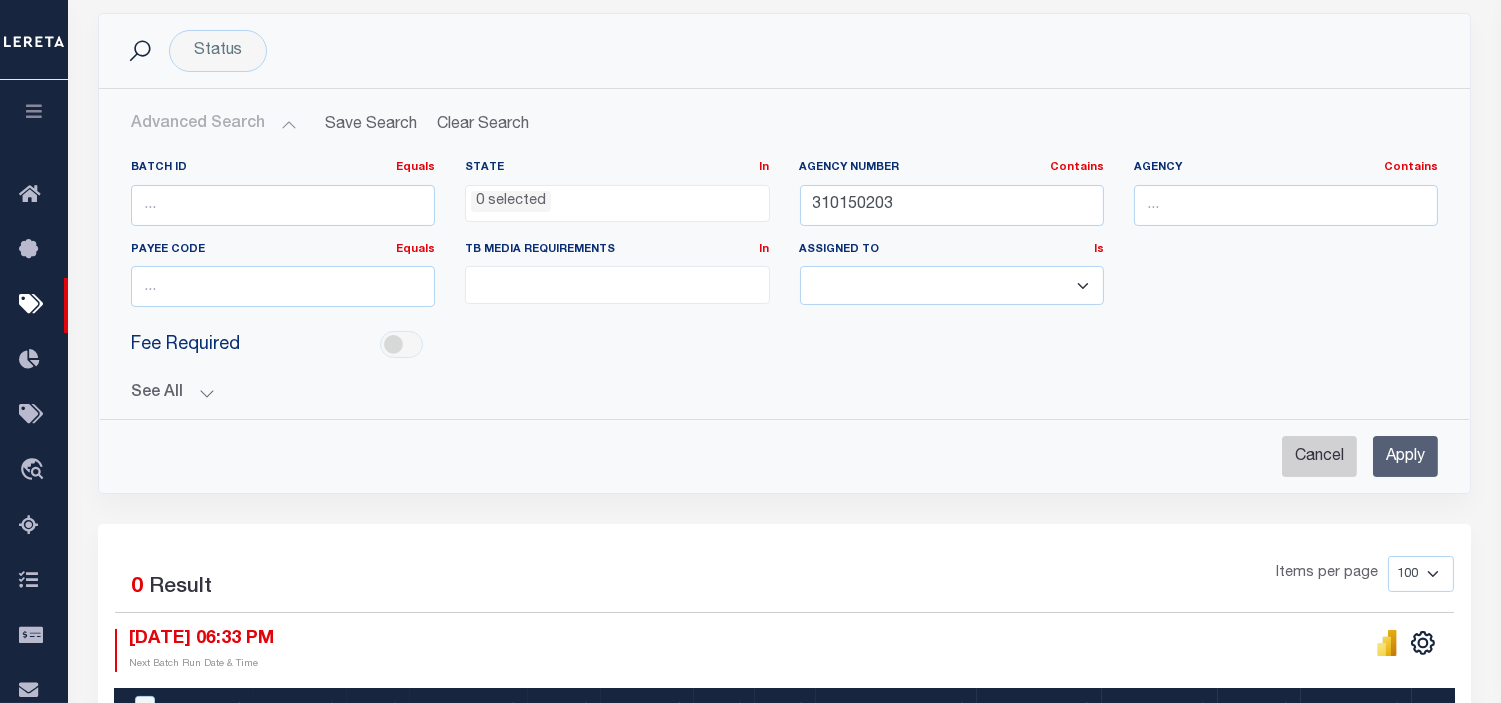 click on "Cancel" at bounding box center [1319, 456] 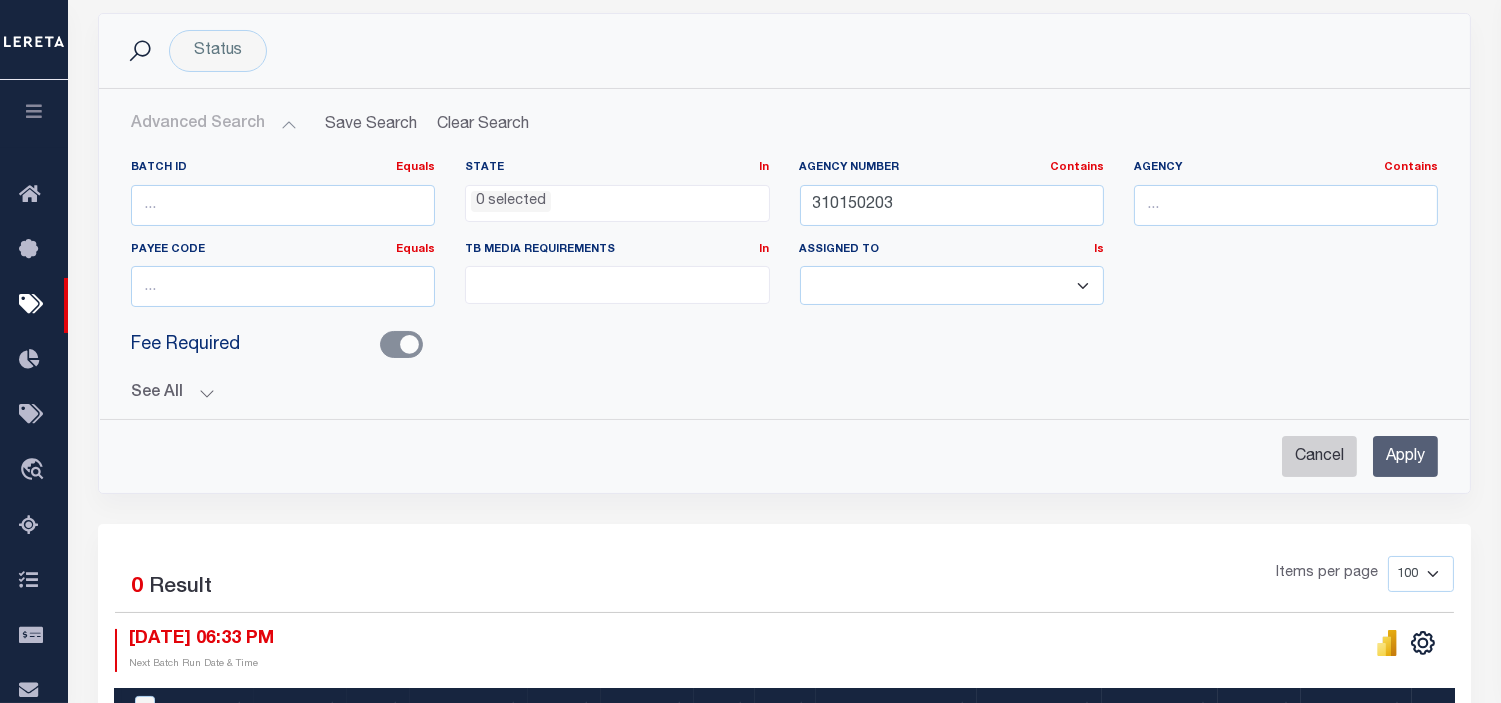 checkbox on "true" 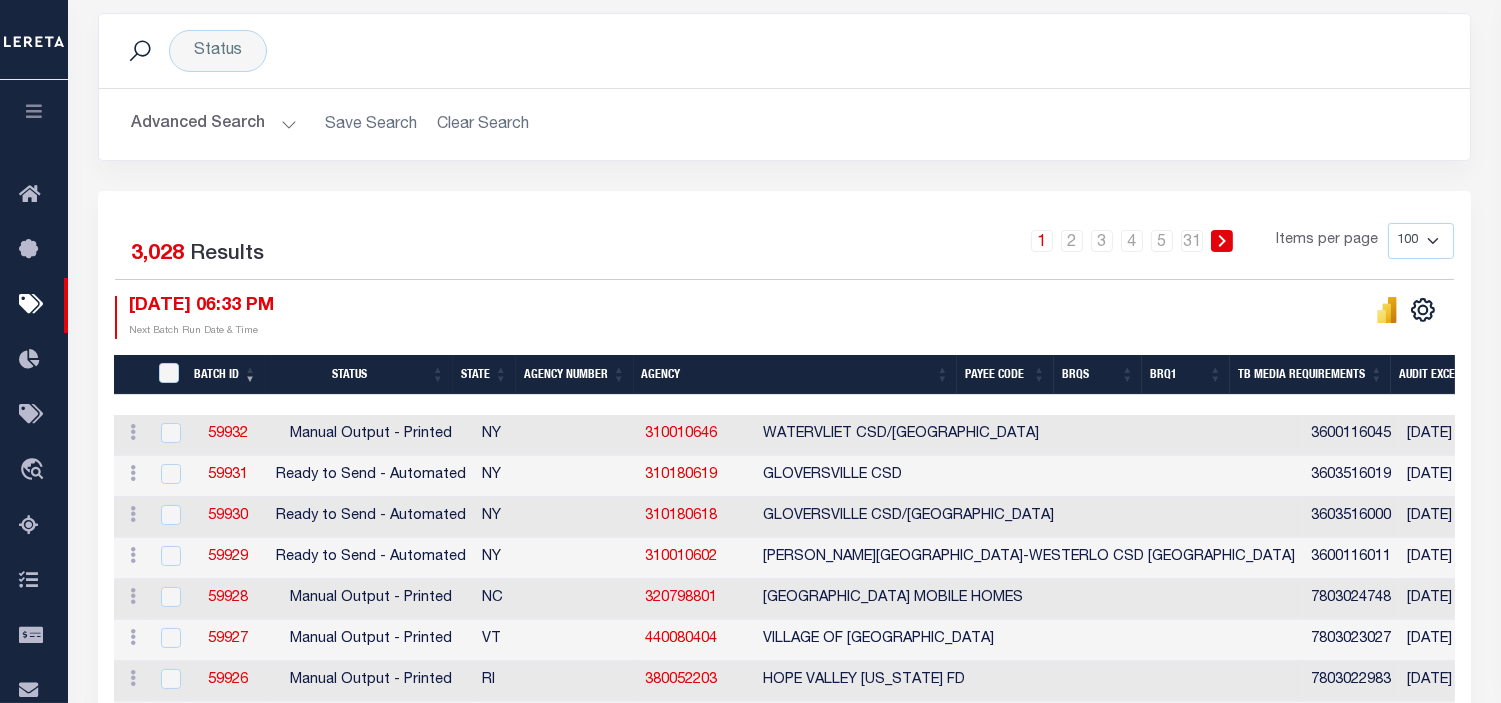scroll, scrollTop: 0, scrollLeft: 217, axis: horizontal 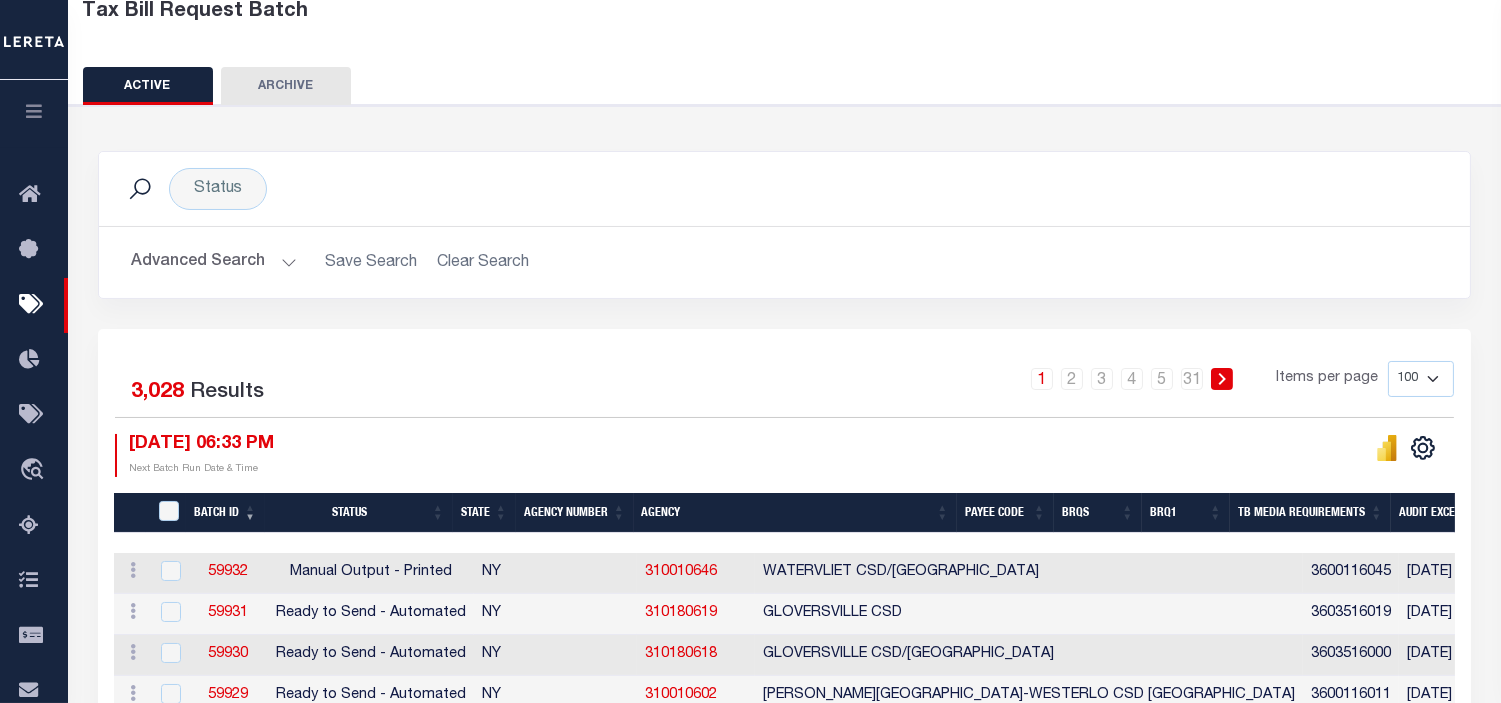 click on "ARCHIVE" at bounding box center (286, 86) 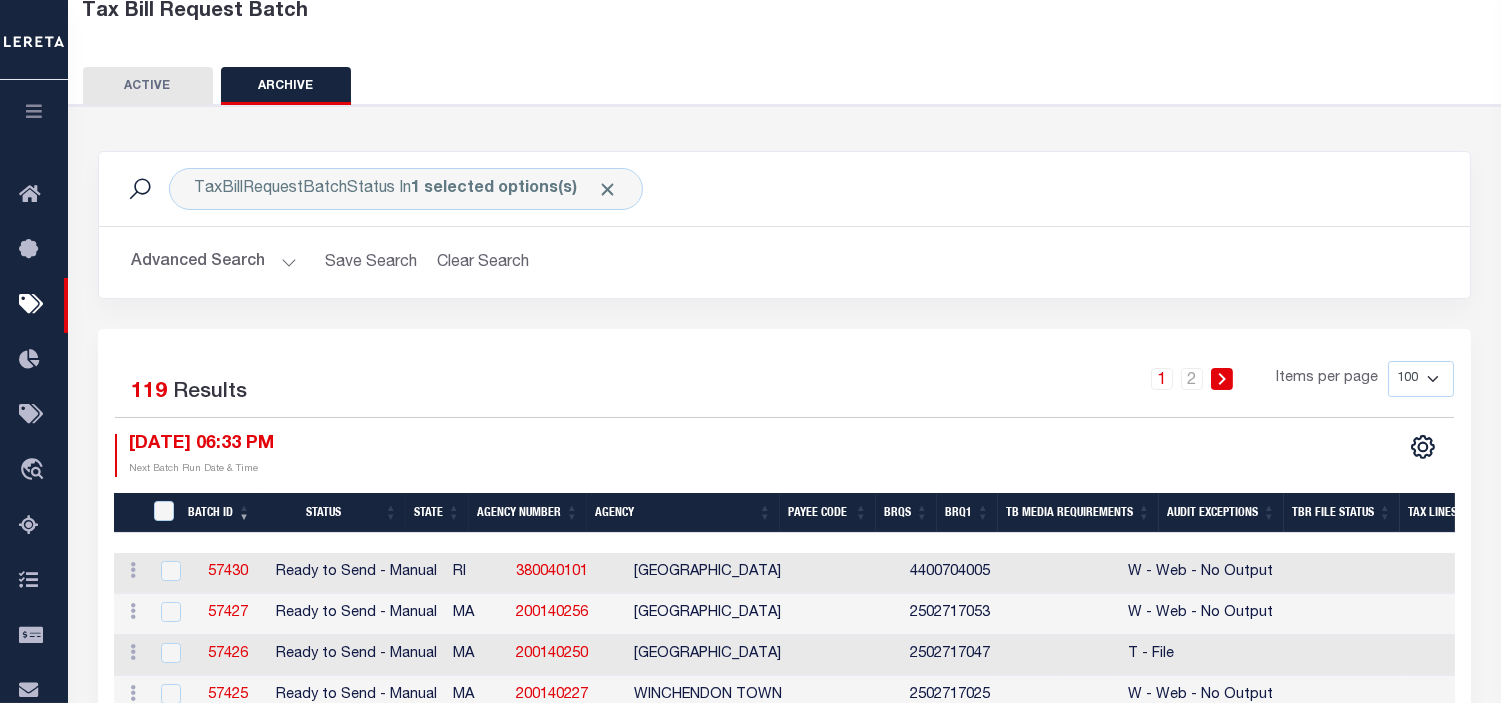 click on "1 2
Items per page   100 200 500 1000" at bounding box center [955, 387] 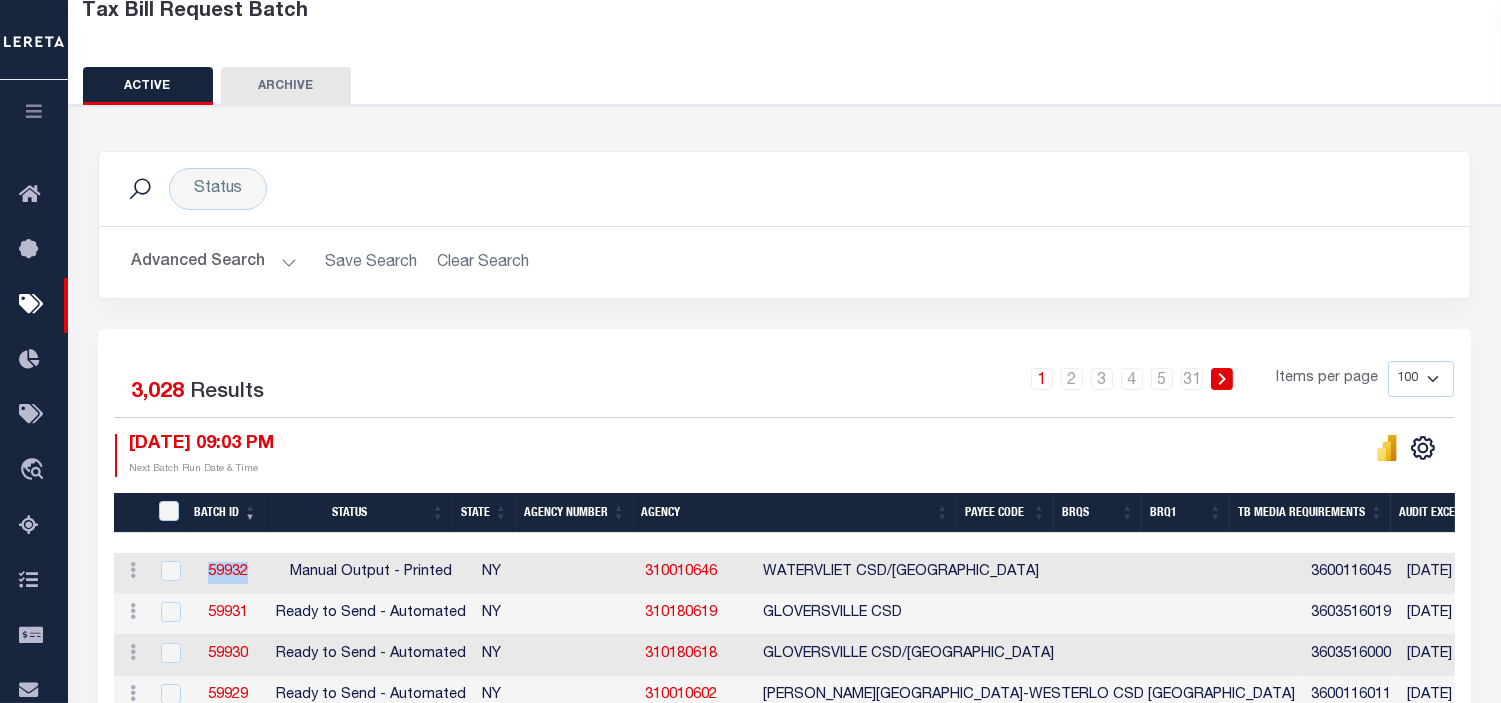drag, startPoint x: 205, startPoint y: 574, endPoint x: 258, endPoint y: 574, distance: 53 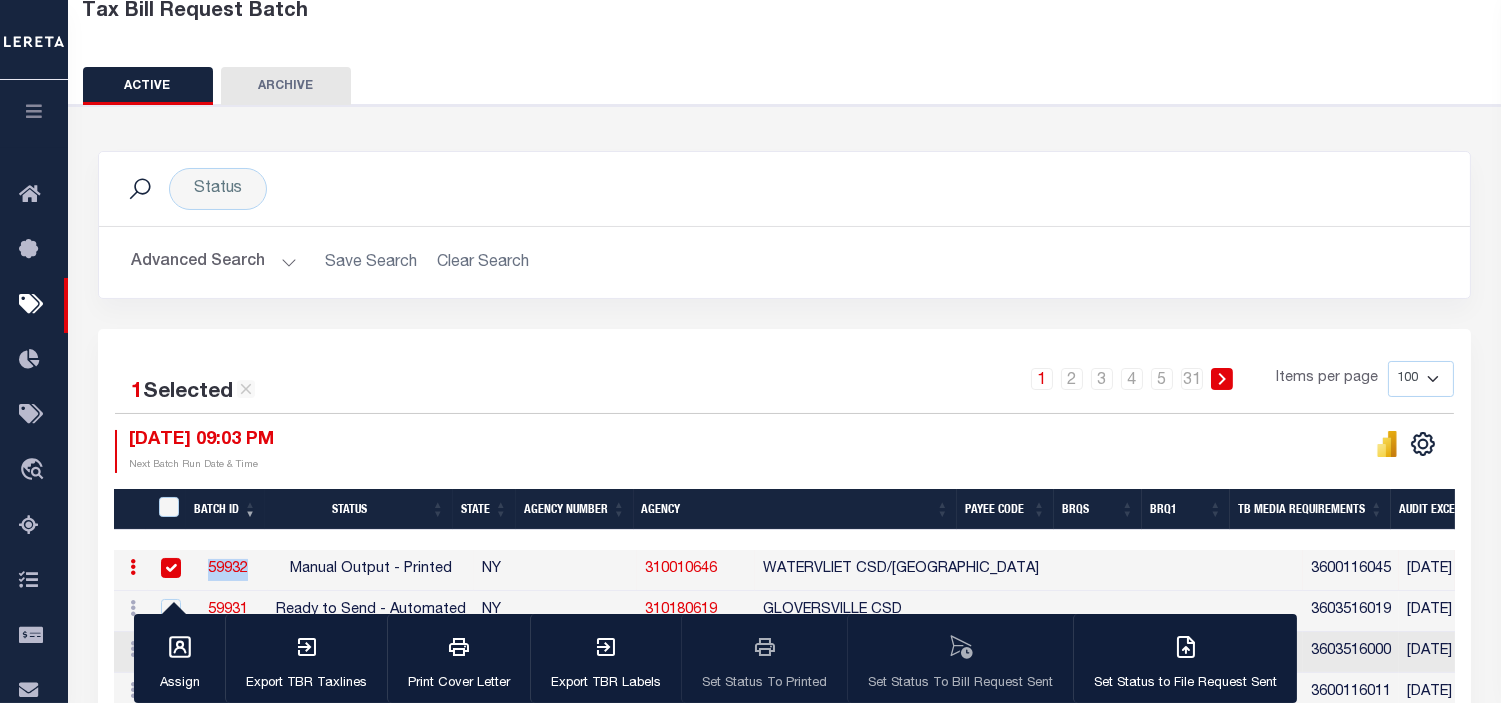 click on "310010646" at bounding box center (681, 569) 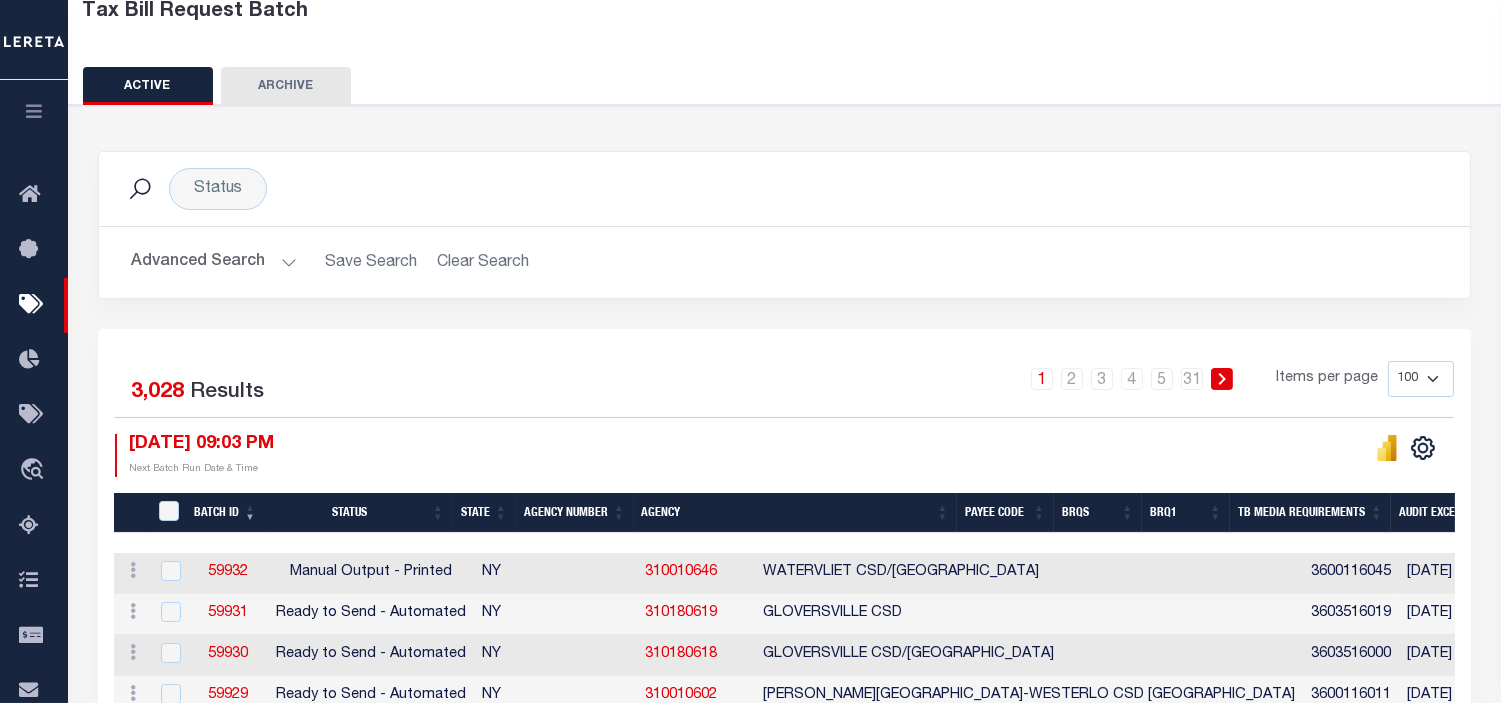 click on "Status
Search
Advanced Search
Save Search Clear Search
Equals Equals Is Not Equal To" at bounding box center (784, 240) 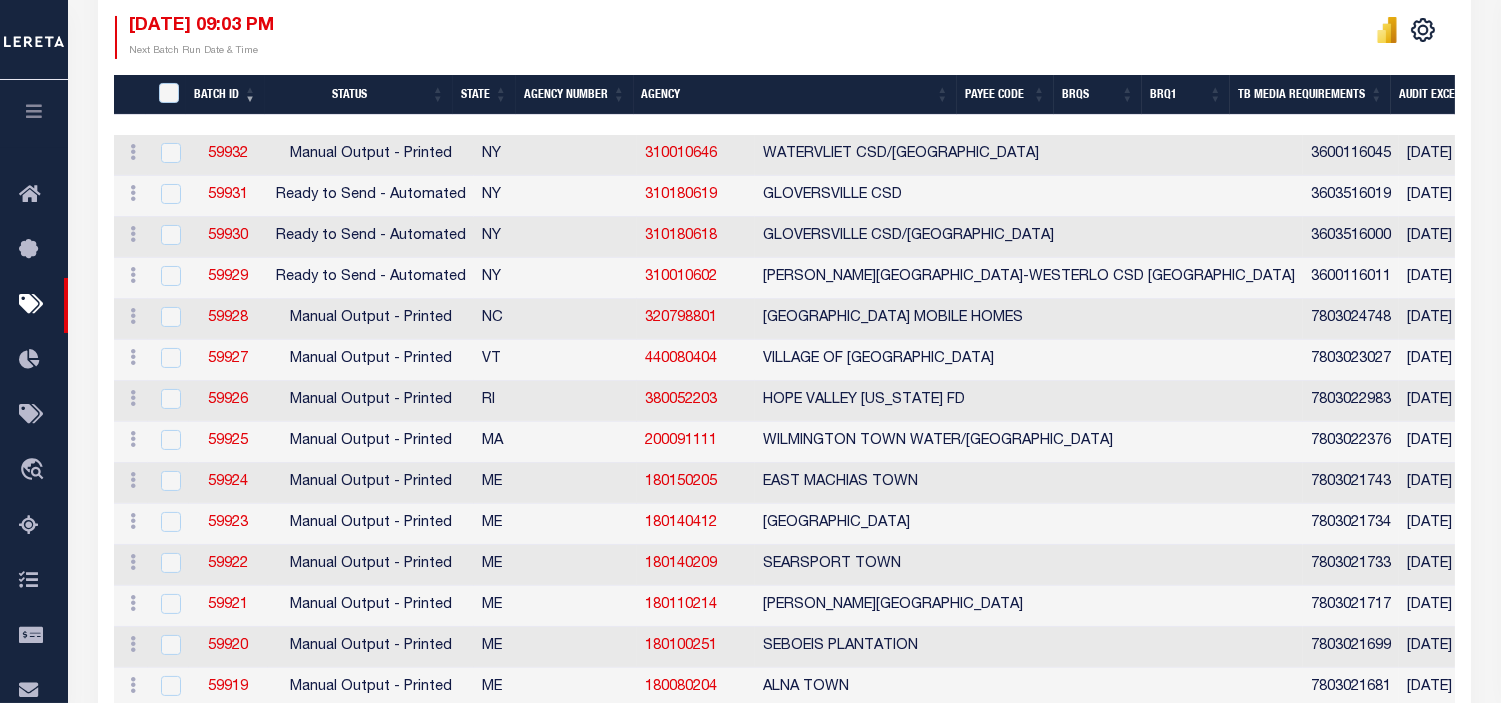 scroll, scrollTop: 567, scrollLeft: 0, axis: vertical 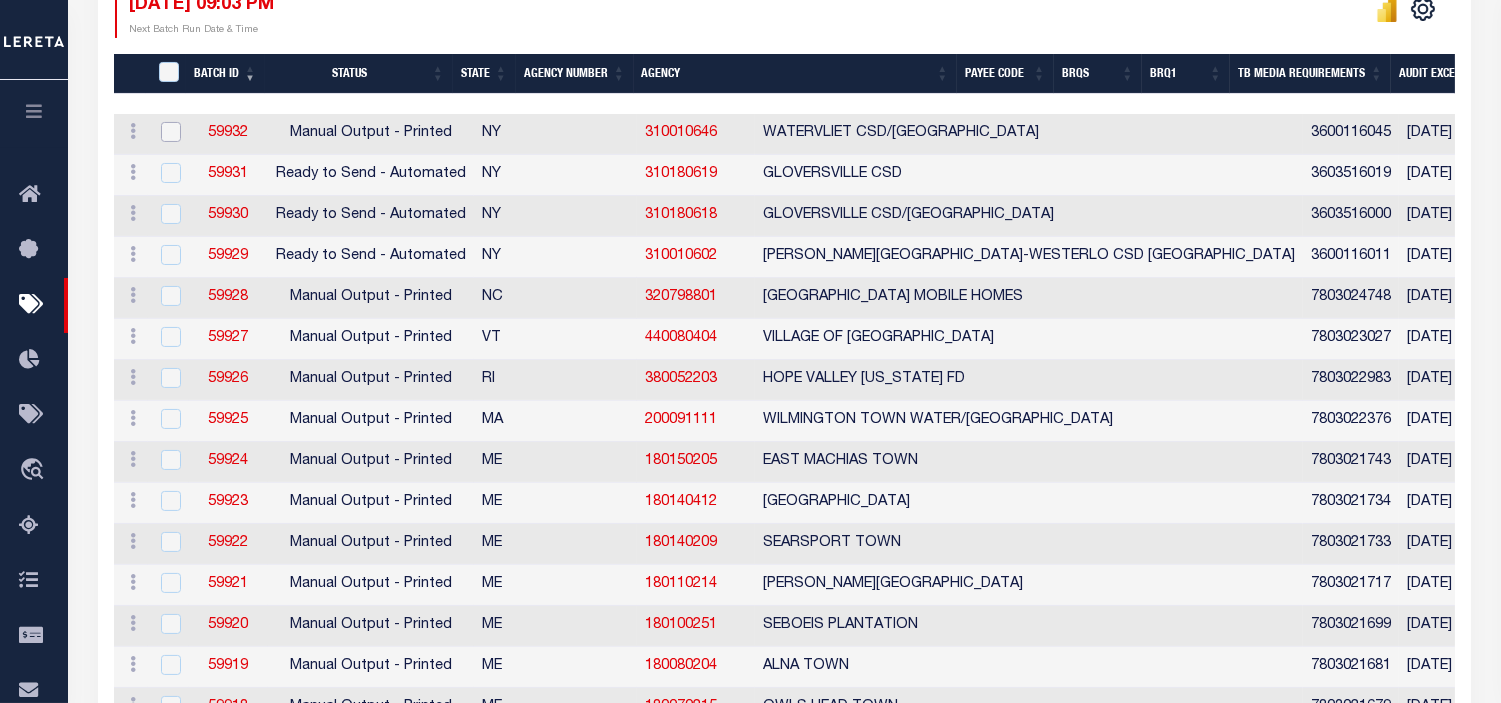 click at bounding box center [171, 132] 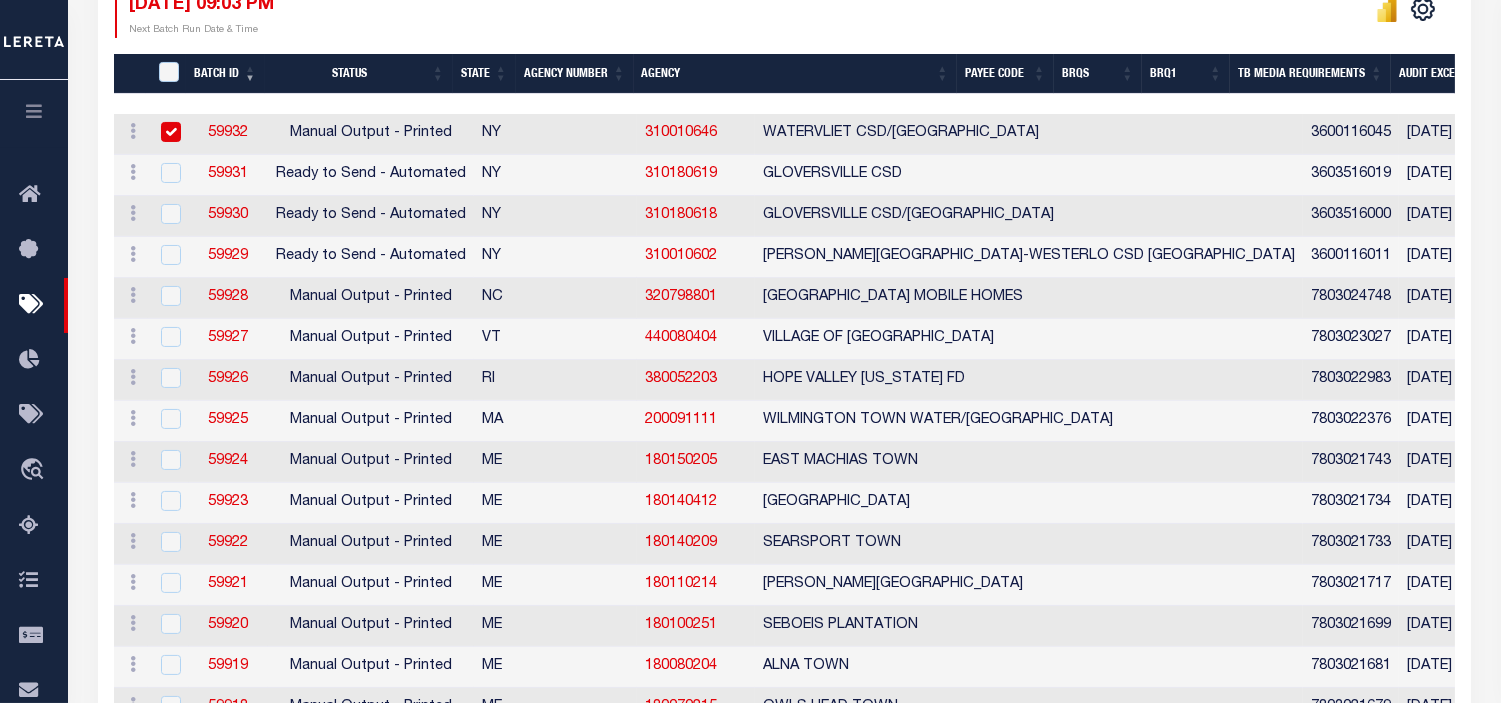 checkbox on "true" 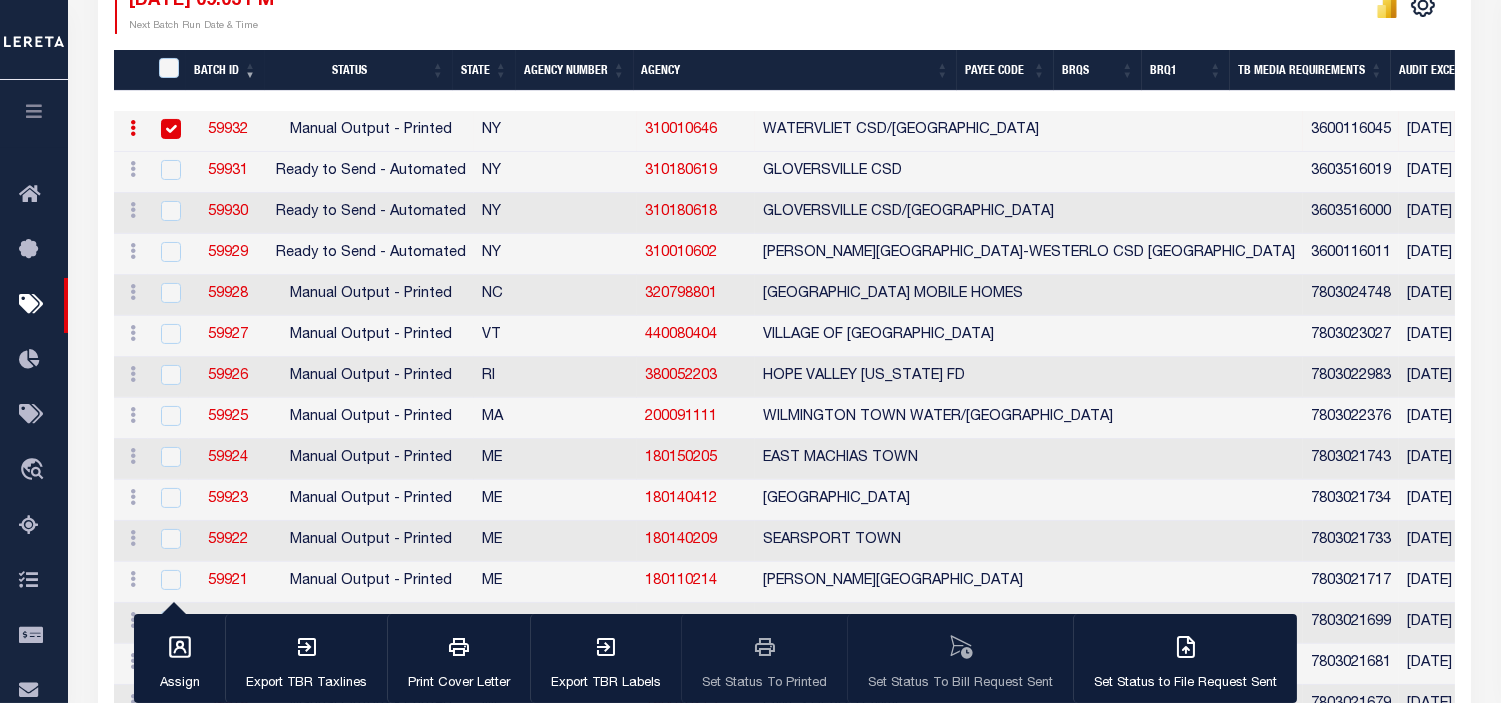 scroll, scrollTop: 564, scrollLeft: 0, axis: vertical 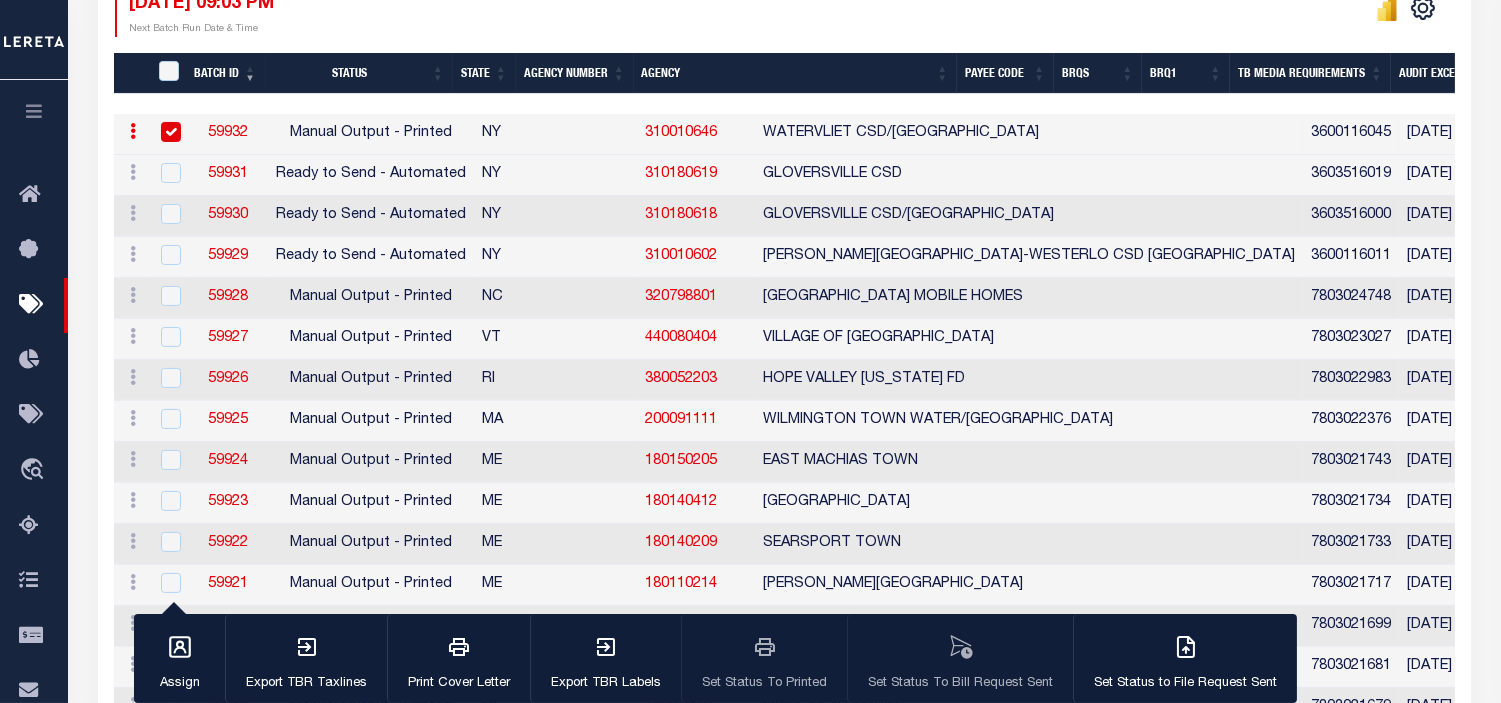 click at bounding box center [133, 131] 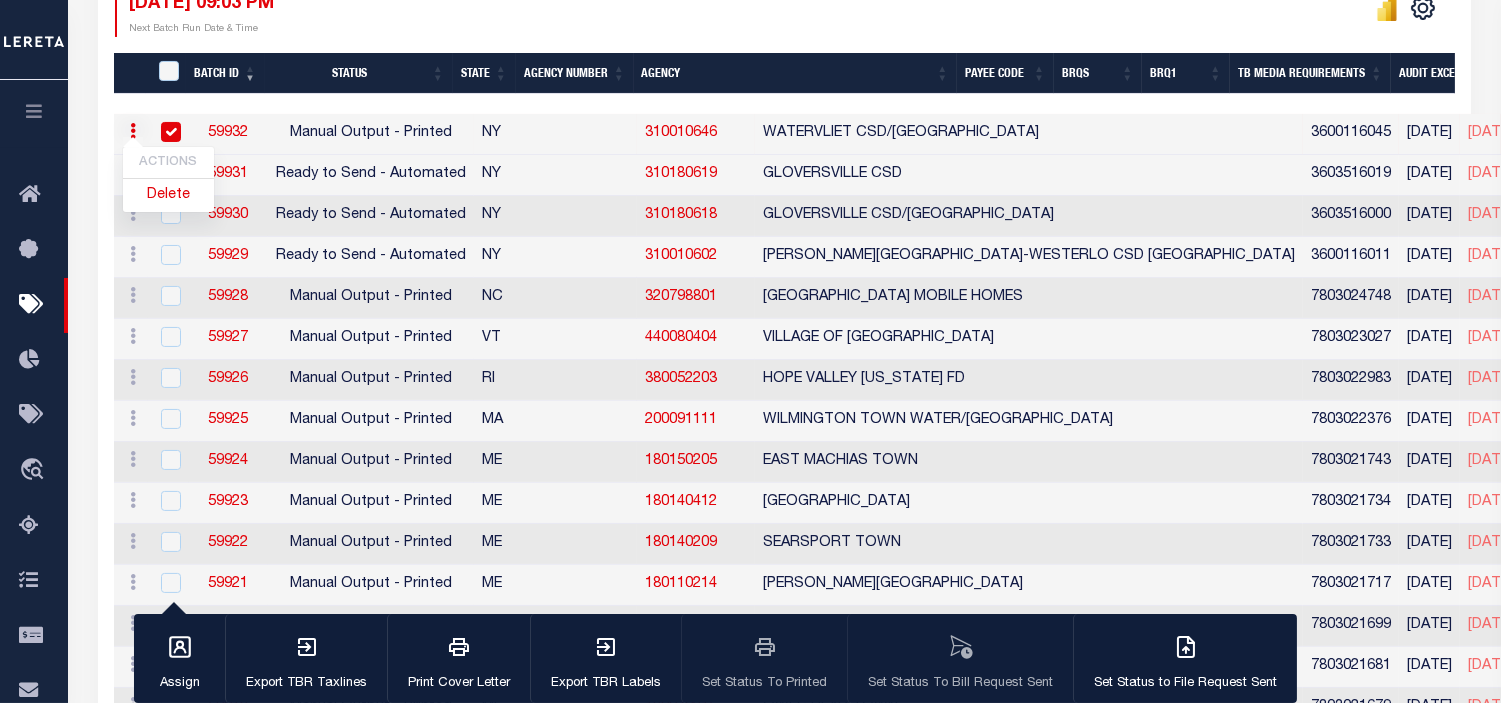 click on "07/11/2025 09:03 PM
Next Batch Run Date & Time" at bounding box center (450, 15) 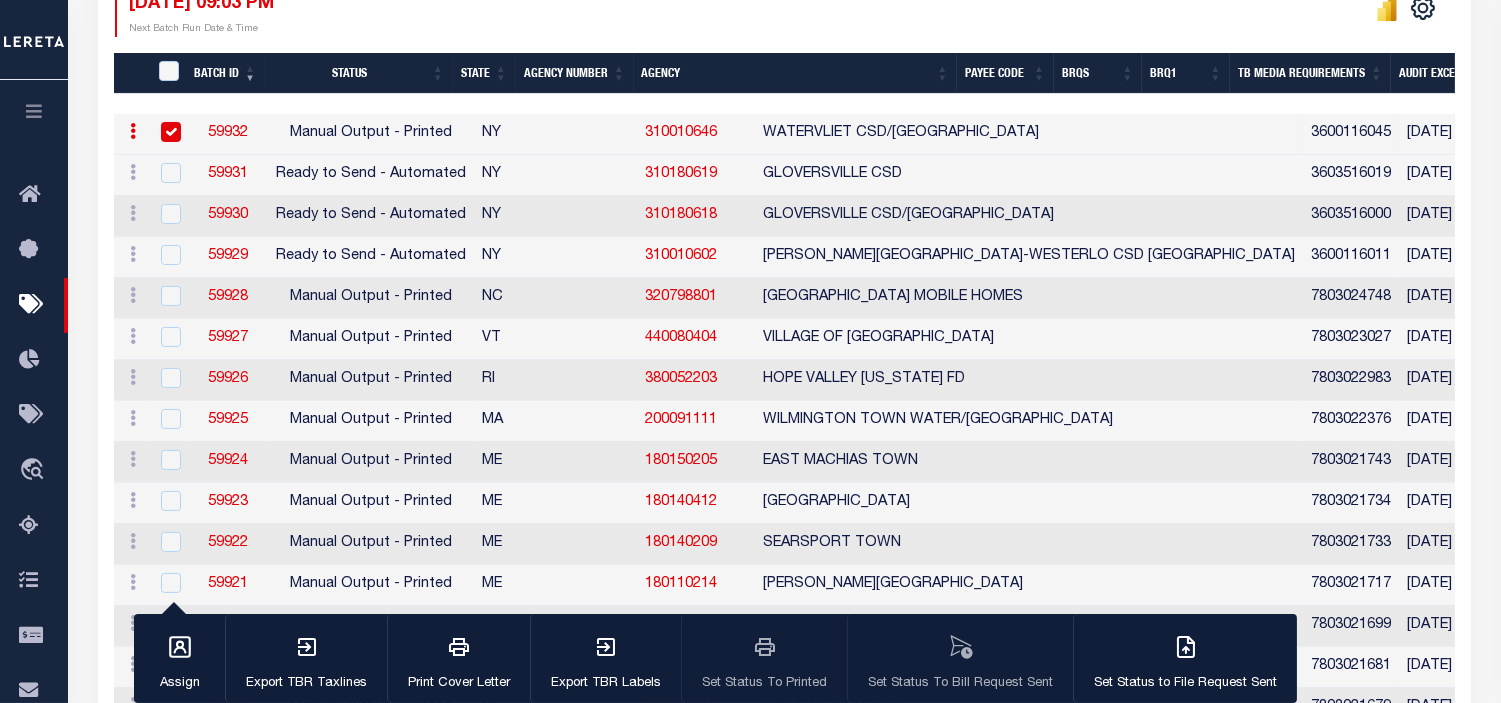 click on "59932" at bounding box center [228, 133] 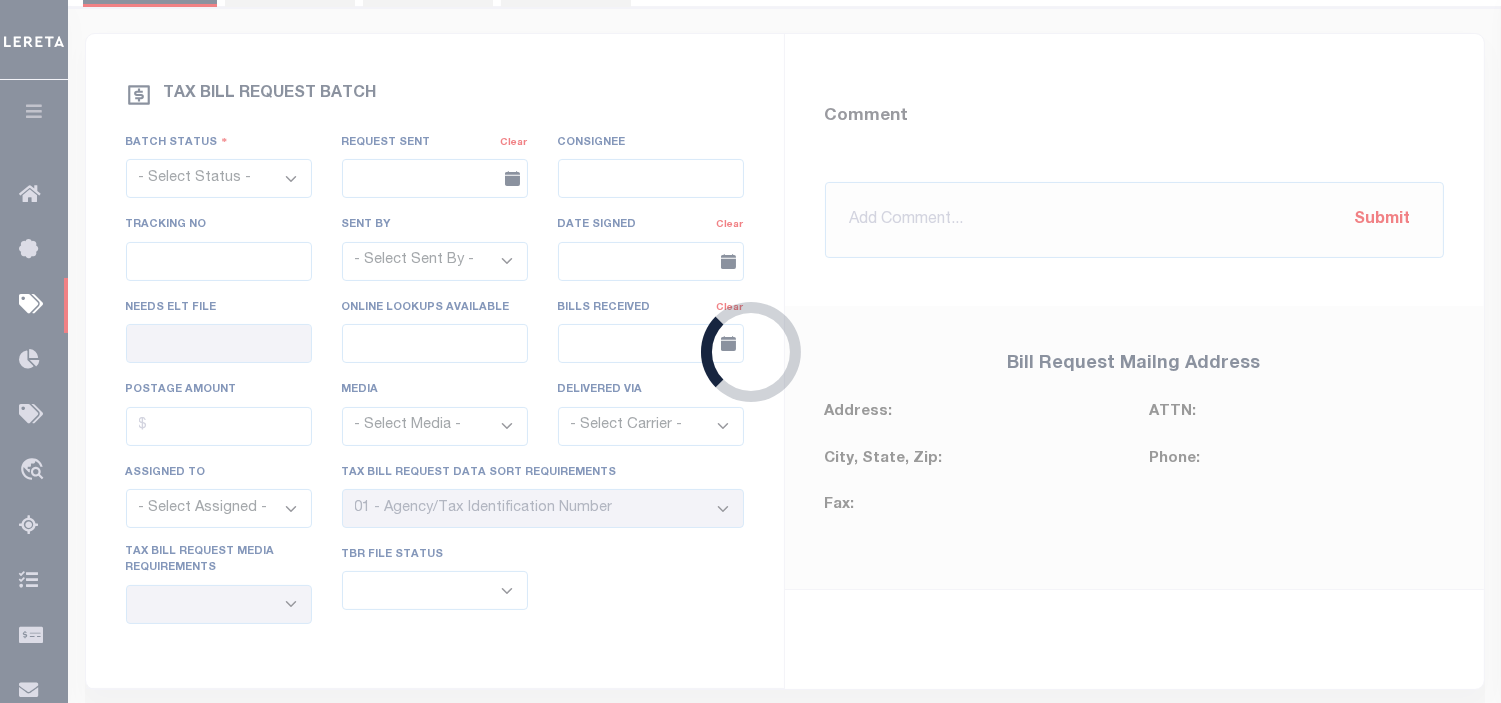 select on "PRT" 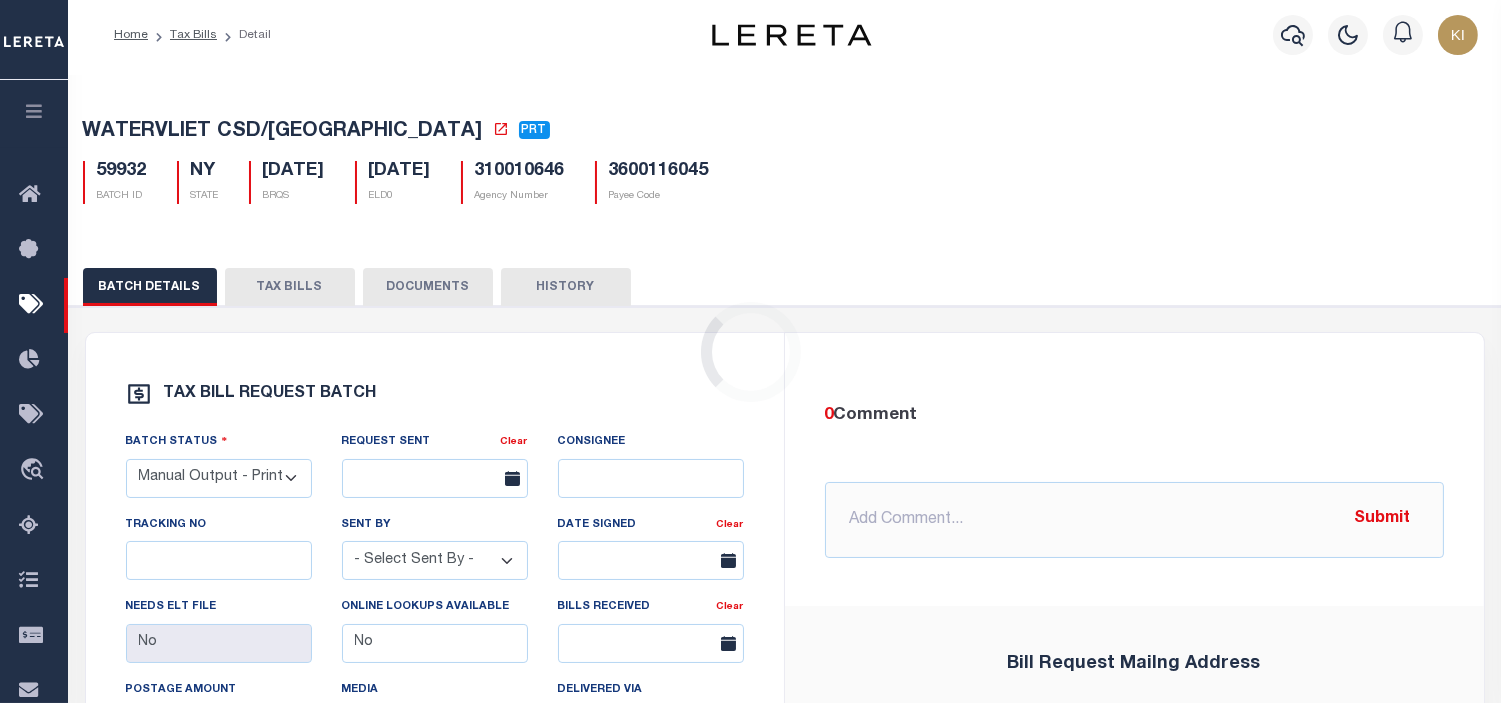 scroll, scrollTop: 0, scrollLeft: 0, axis: both 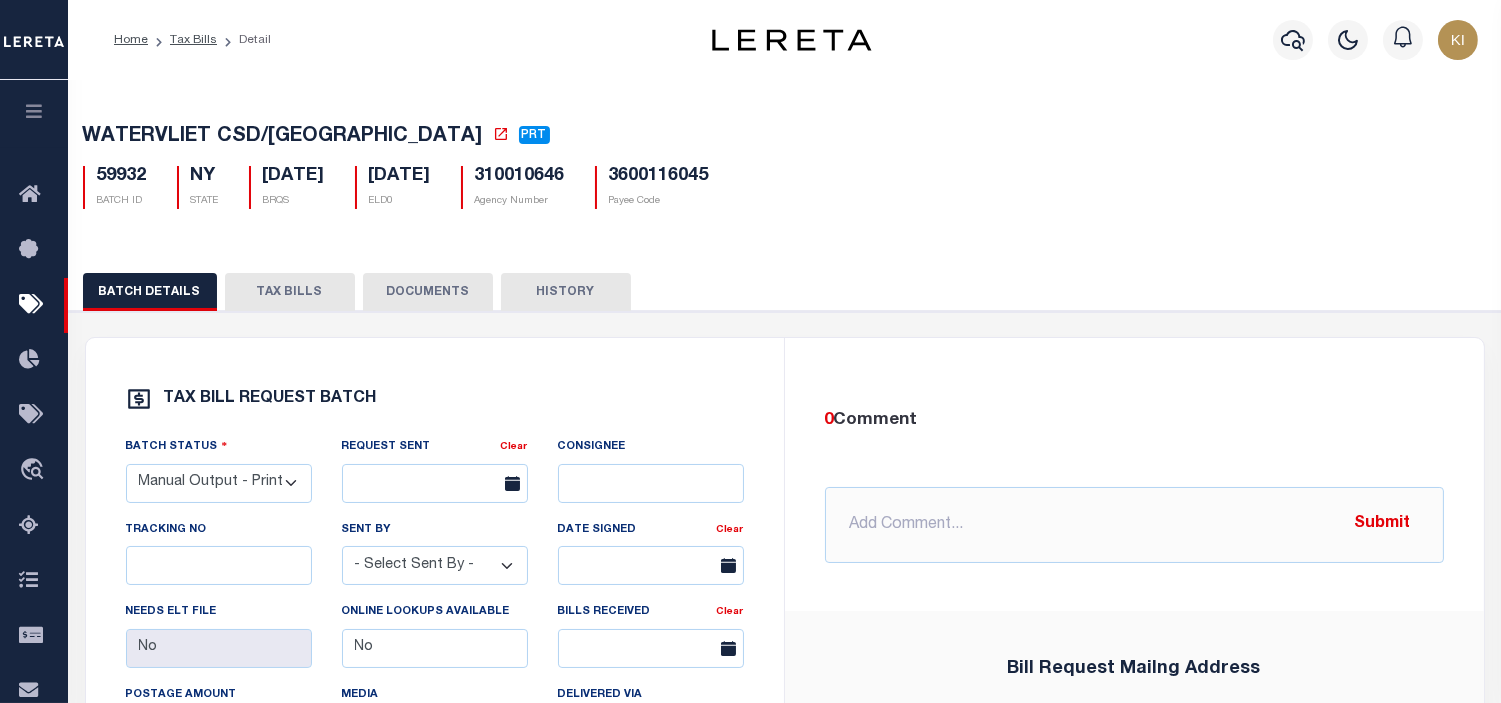 click on "TAX BILLS" at bounding box center [290, 292] 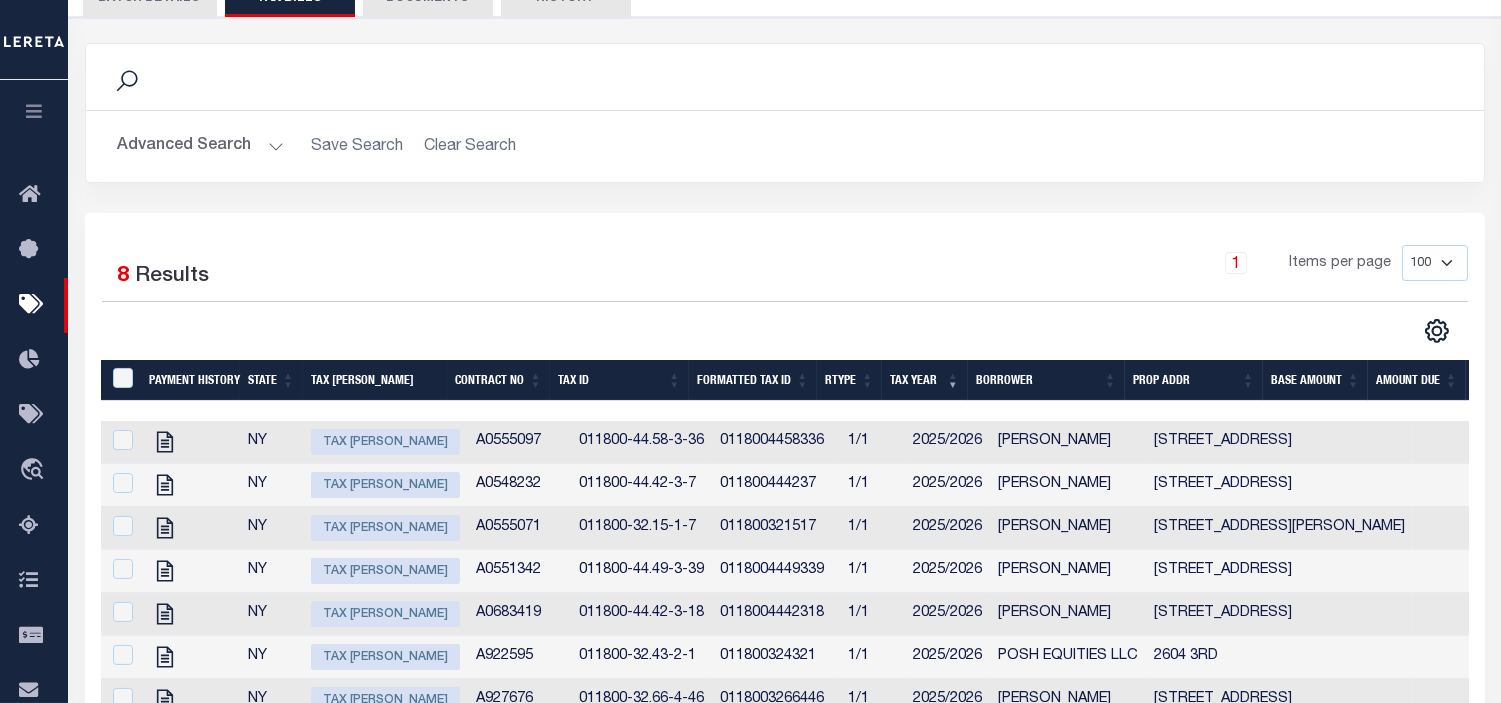 scroll, scrollTop: 332, scrollLeft: 0, axis: vertical 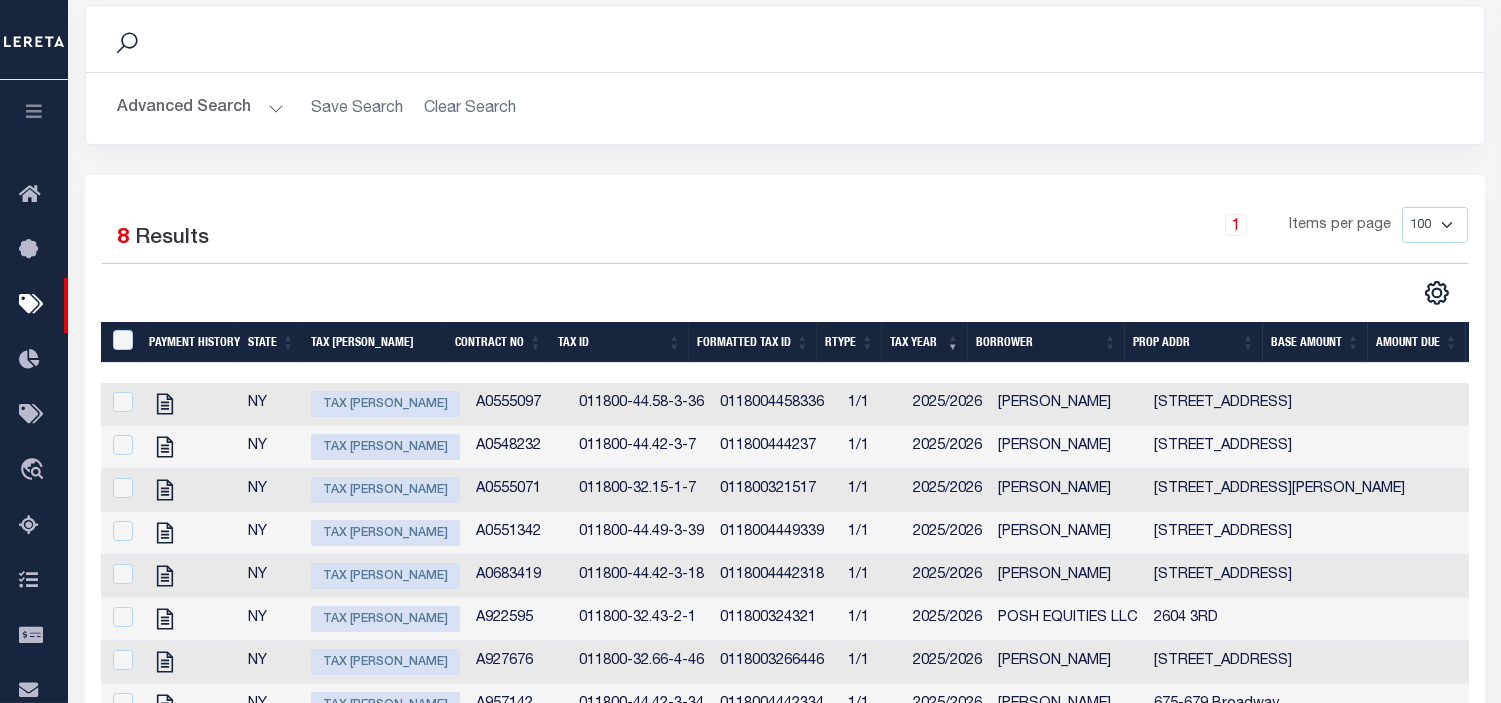 click on "Tax Bill Amount" at bounding box center (385, 404) 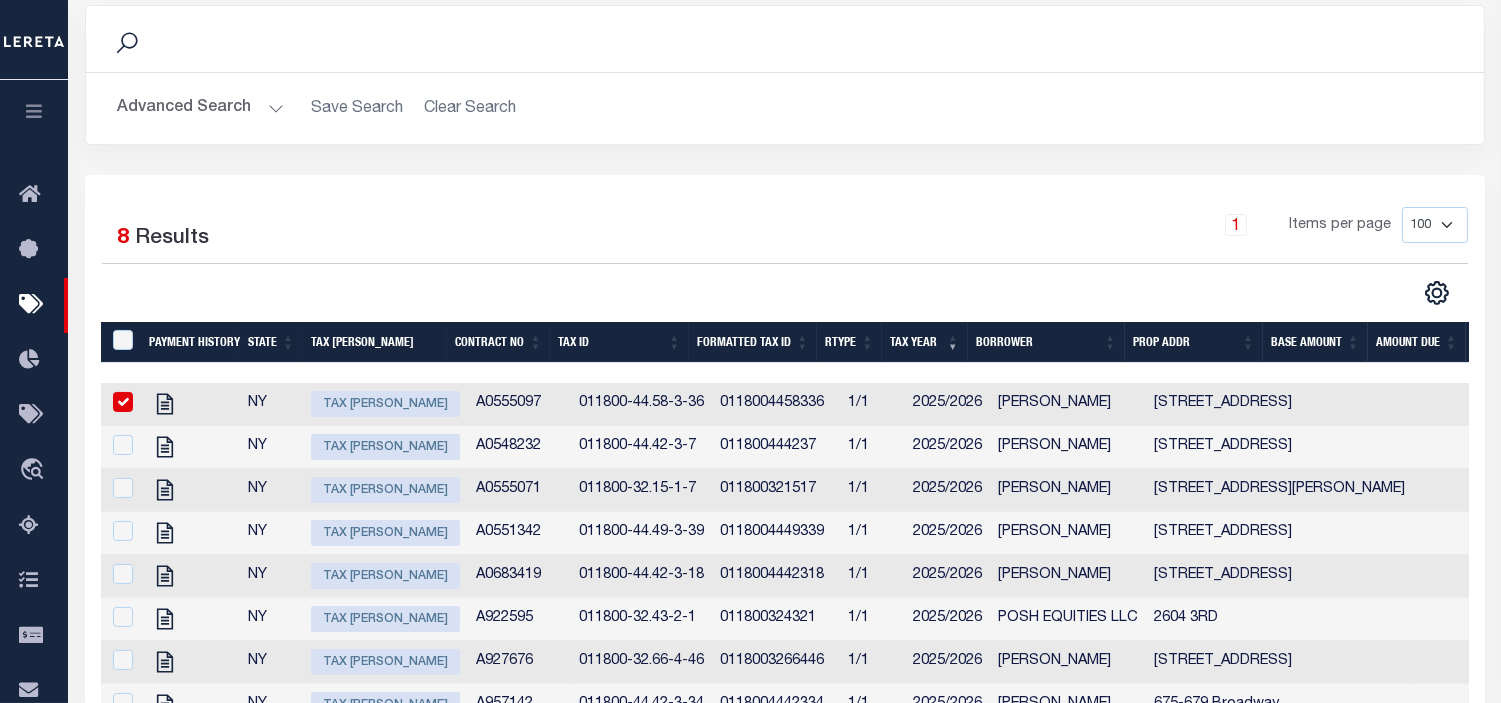 checkbox on "true" 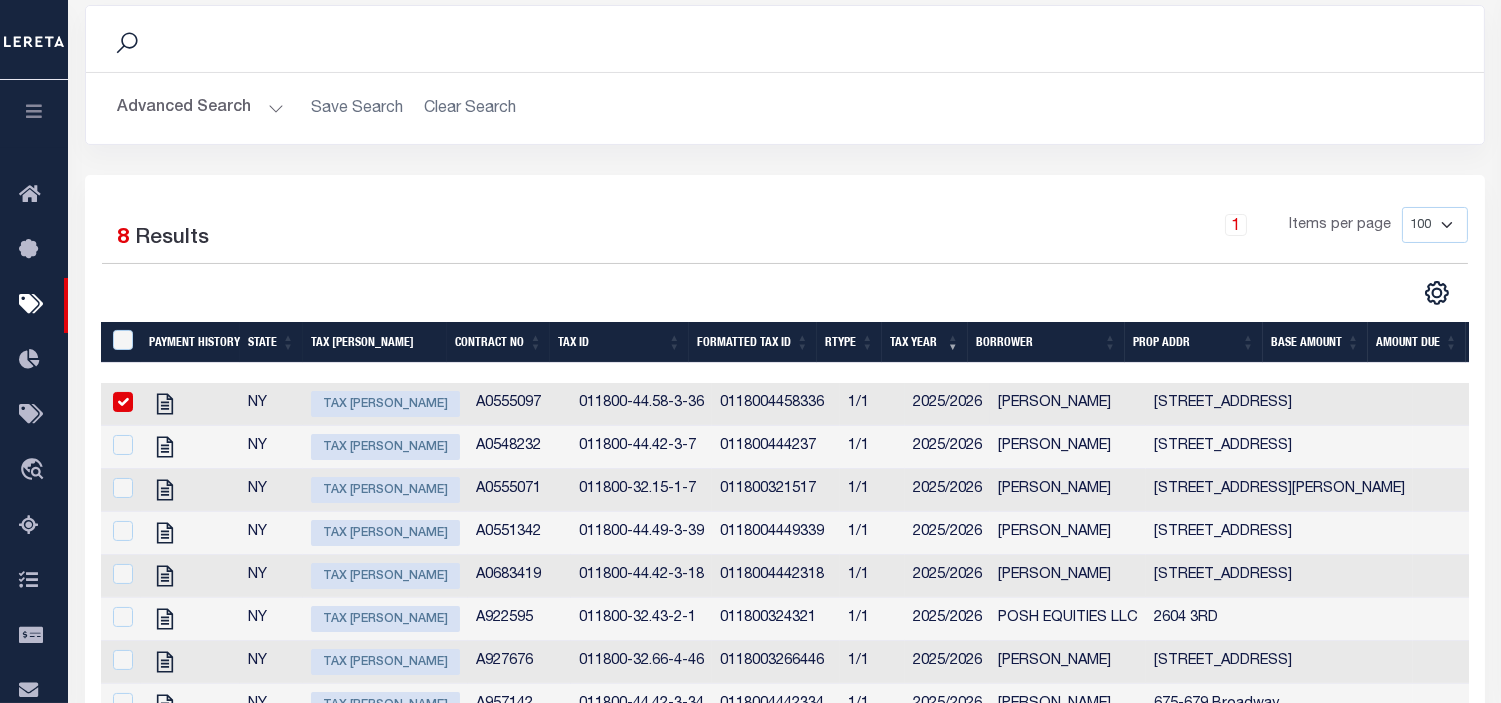 select on "NW2" 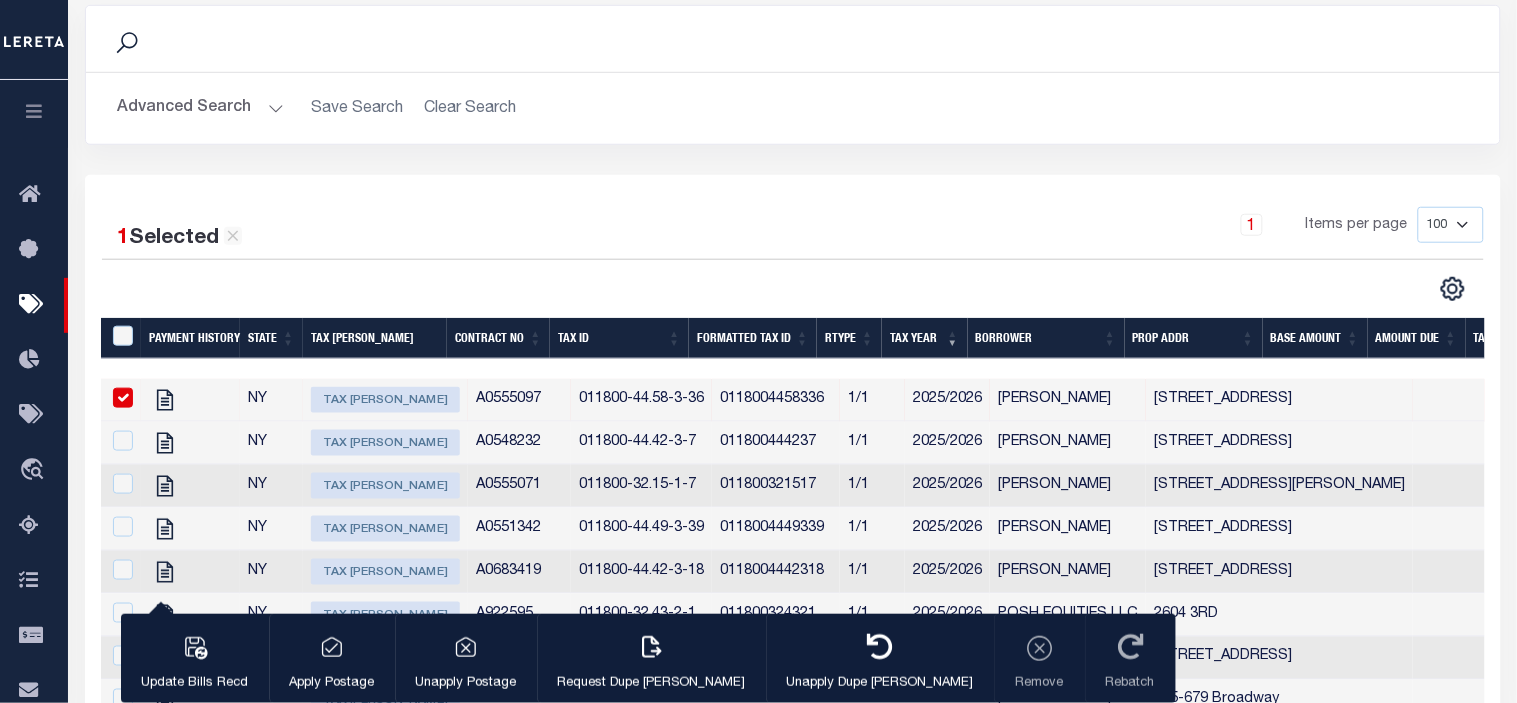 type on "07/11/2025" 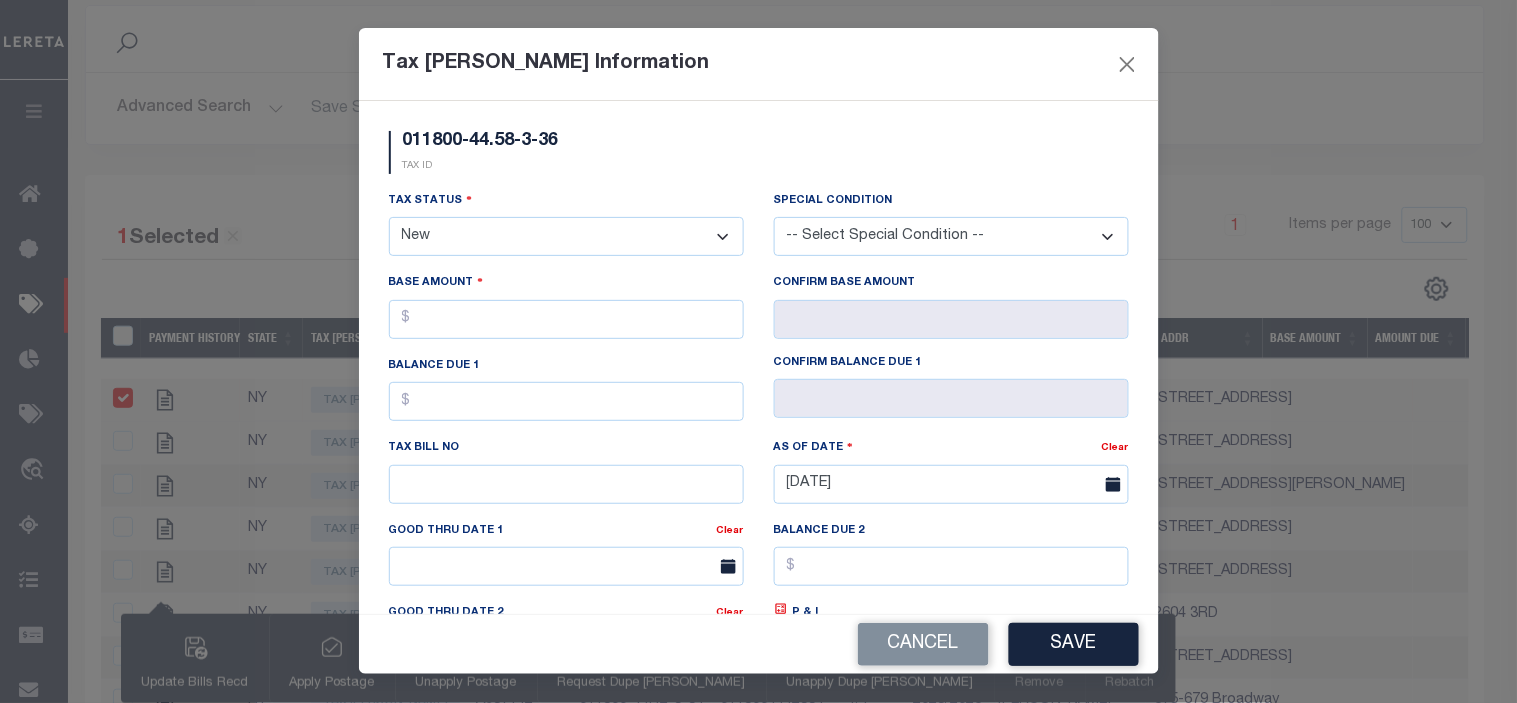 click on "Balance Due 1" at bounding box center (566, 396) 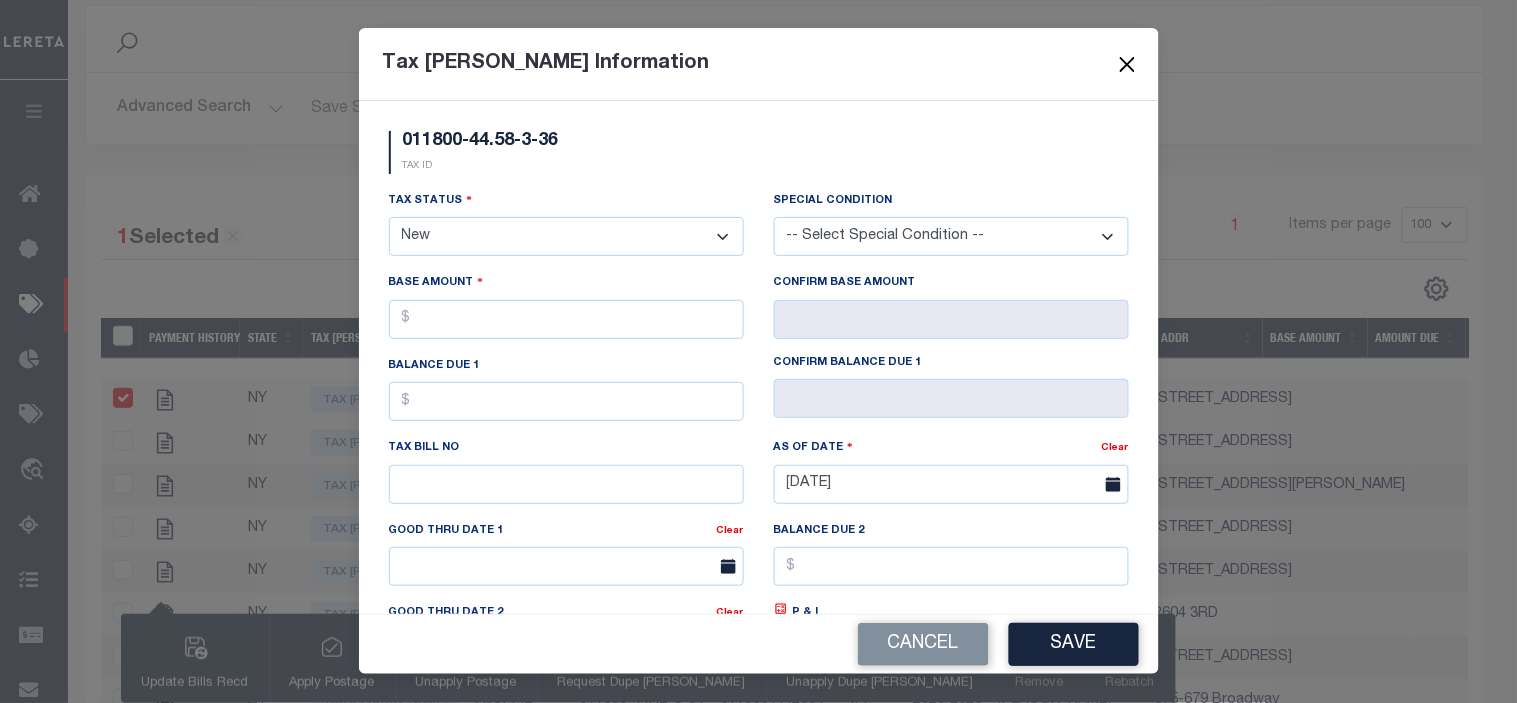 click at bounding box center [1127, 64] 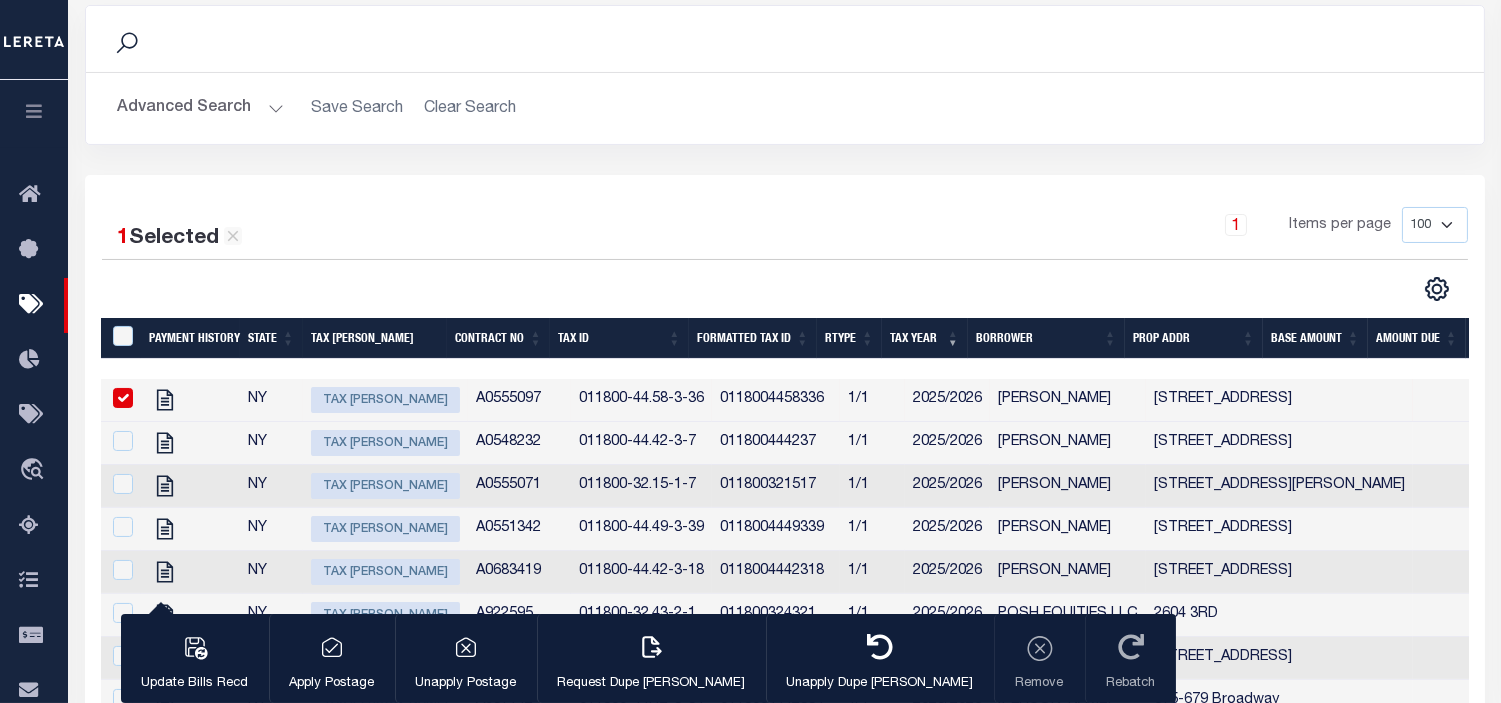 click on "Tax Bill Amount" at bounding box center [385, 400] 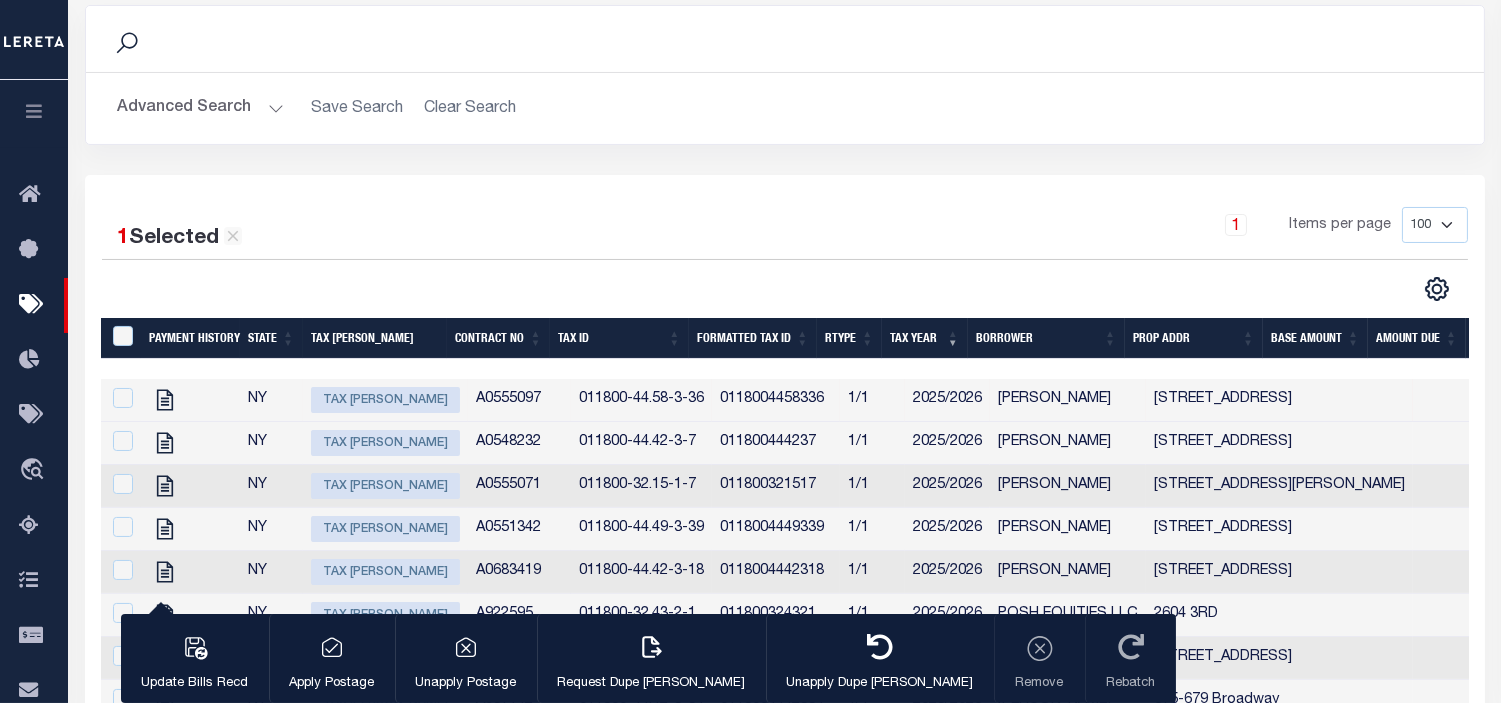 checkbox on "false" 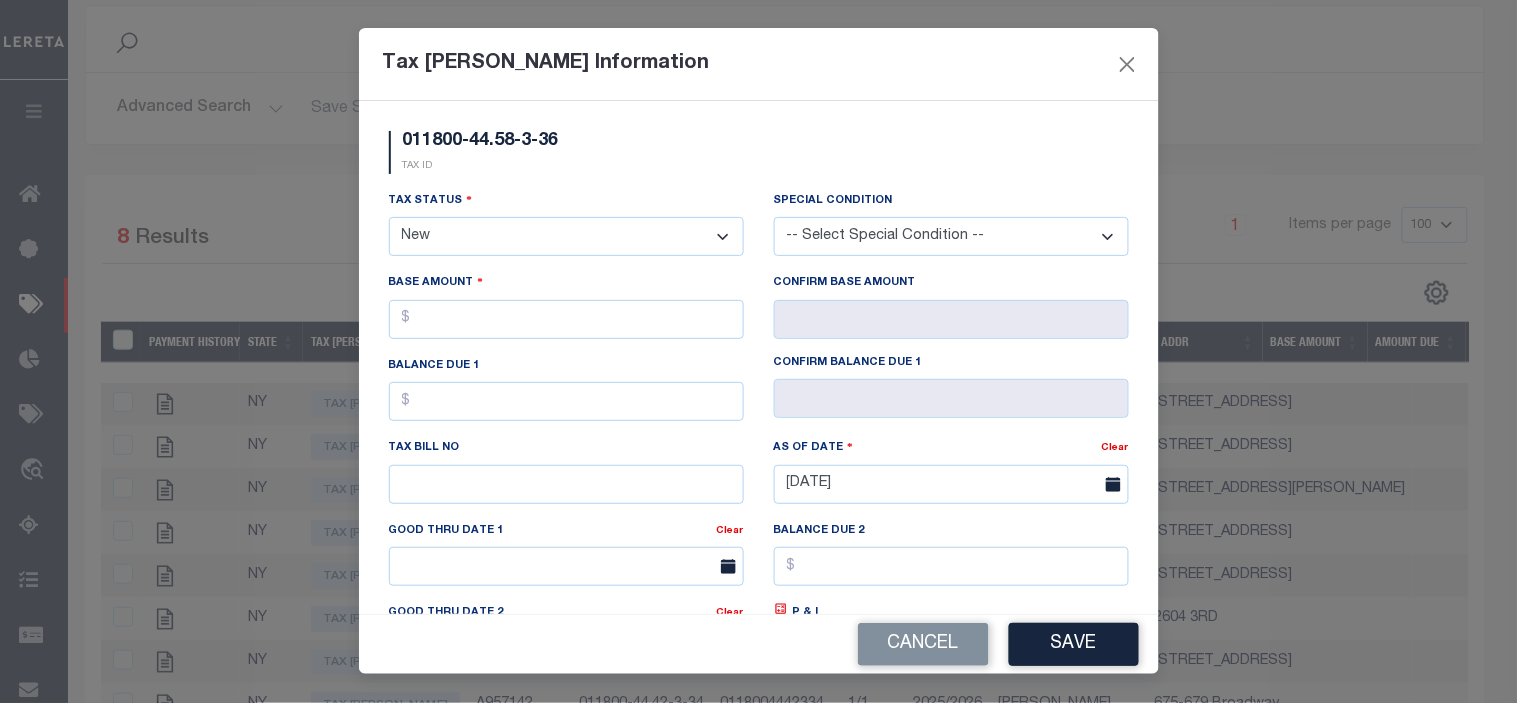 click on "Confirm Base Amount" at bounding box center (951, 313) 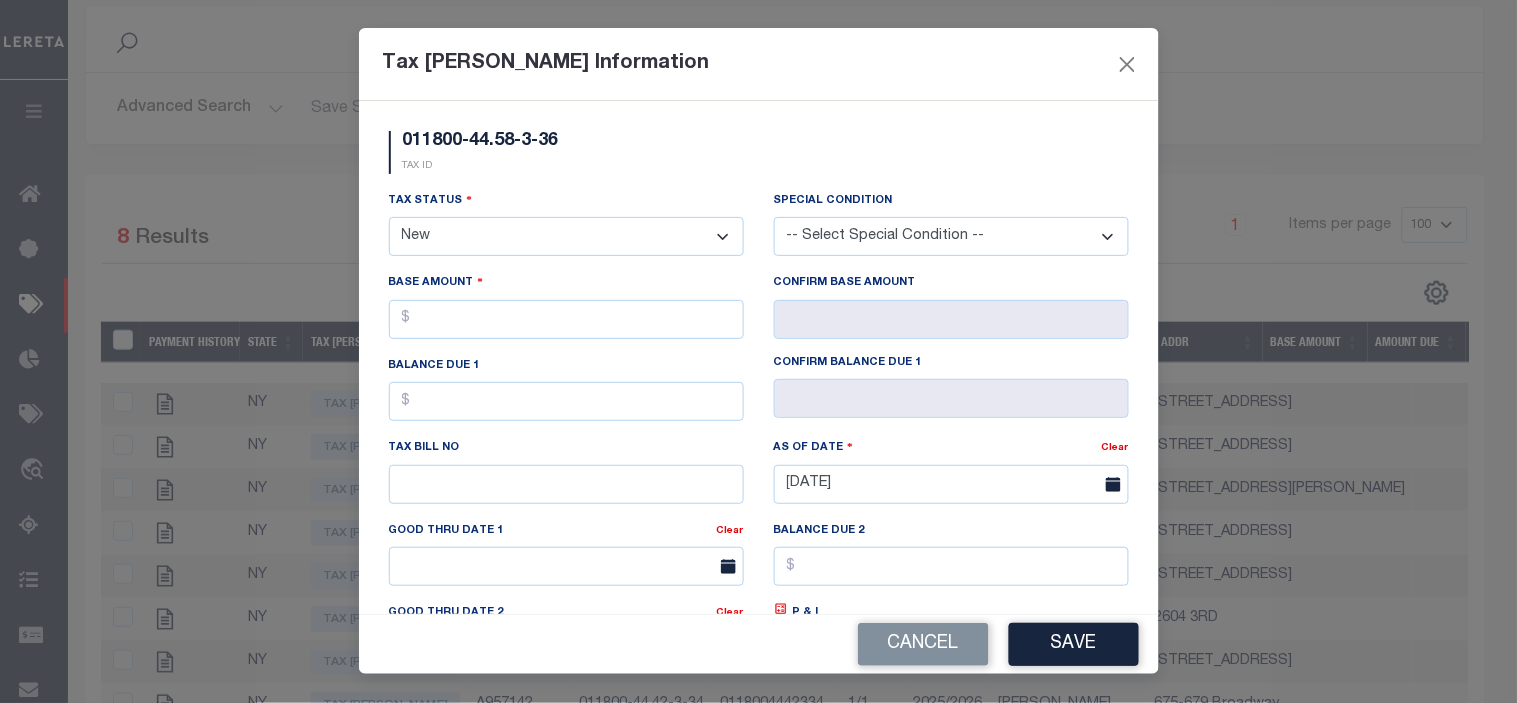 click on "Base Amount" at bounding box center (566, 313) 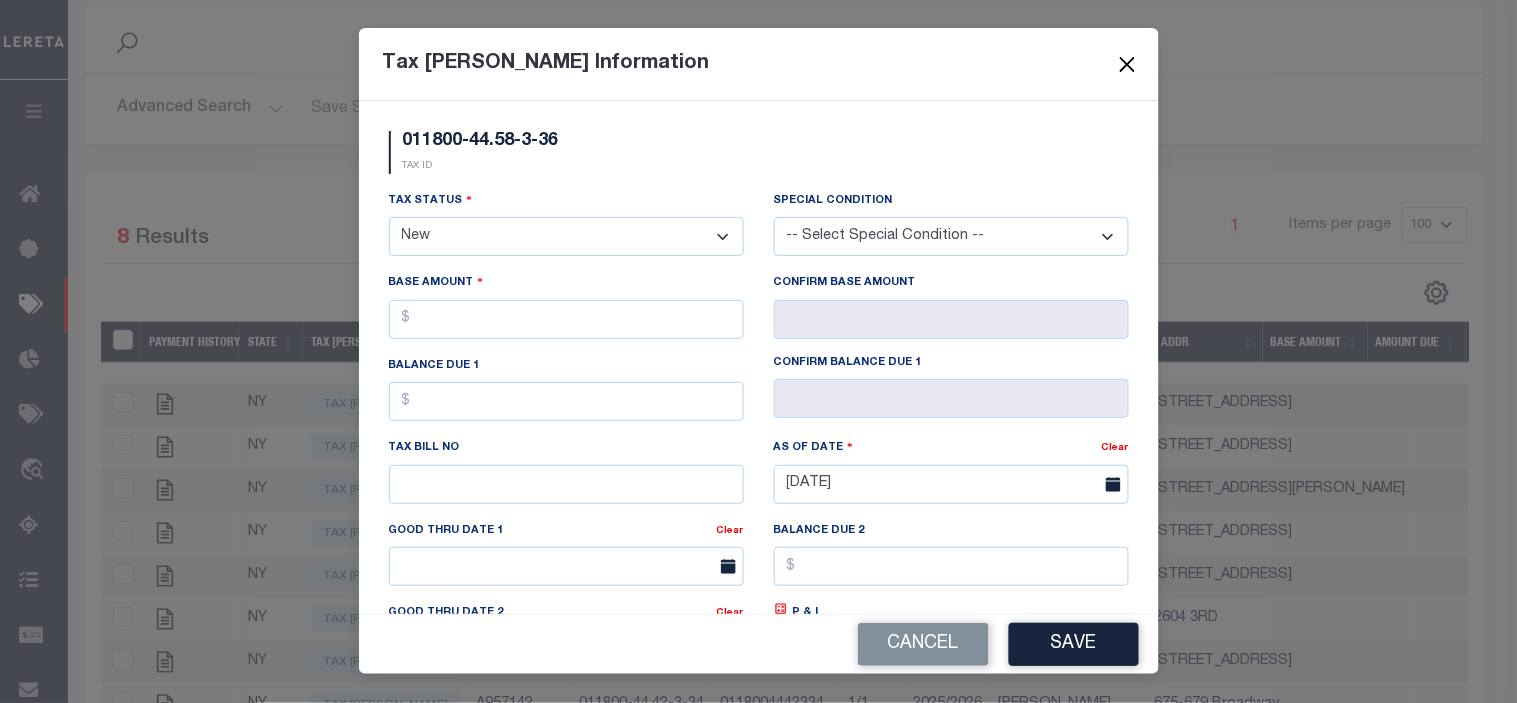 click at bounding box center [1127, 64] 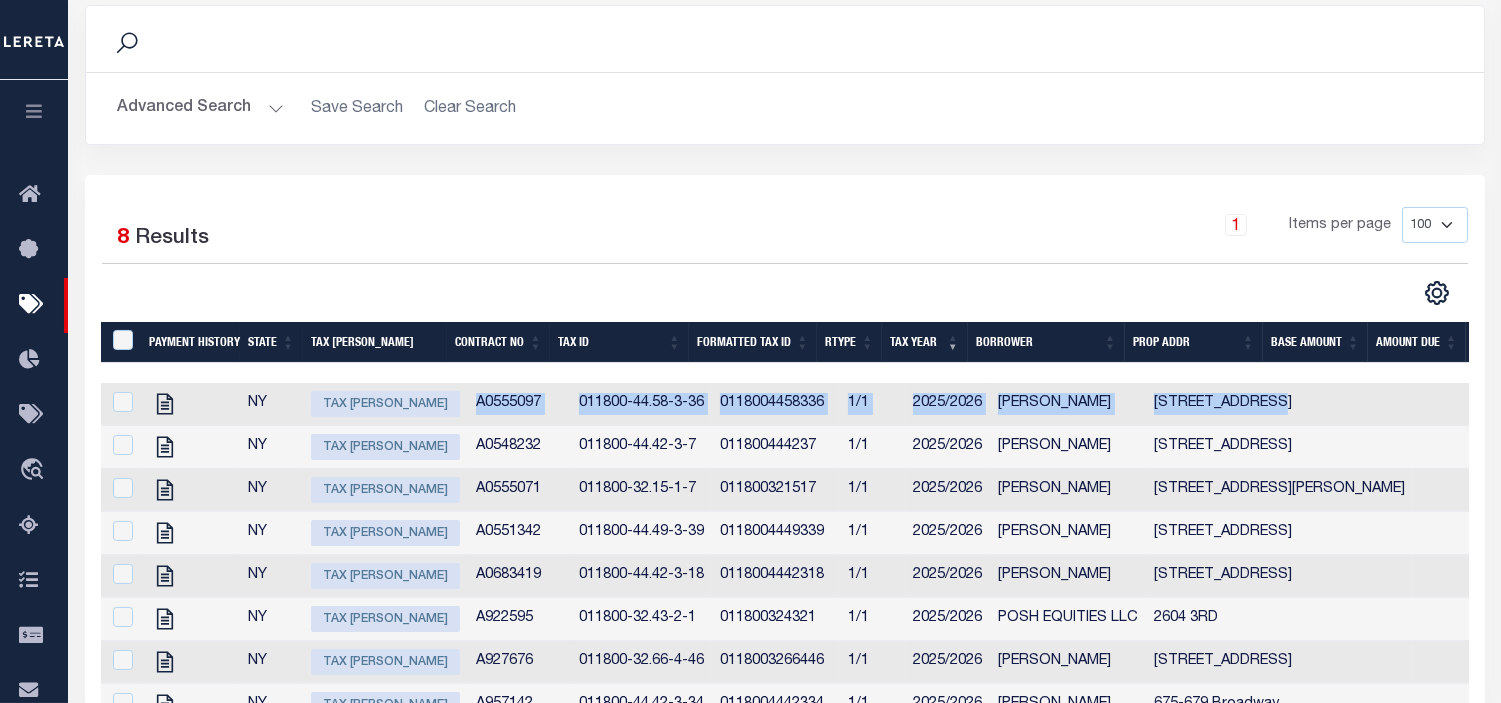 drag, startPoint x: 455, startPoint y: 406, endPoint x: 1233, endPoint y: 418, distance: 778.0925 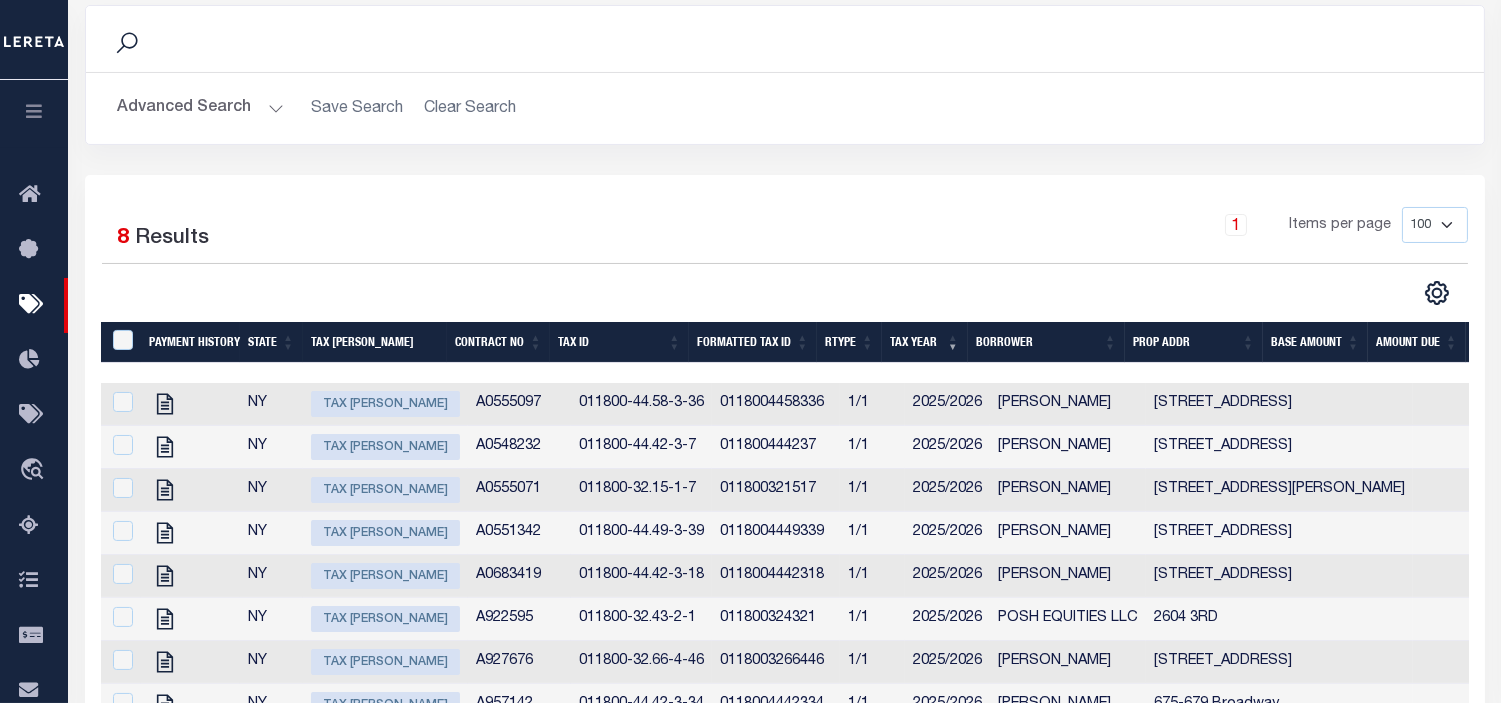 click on "1  Selected
8   Results
1
Items per page   100 200 500 1000" at bounding box center [785, 256] 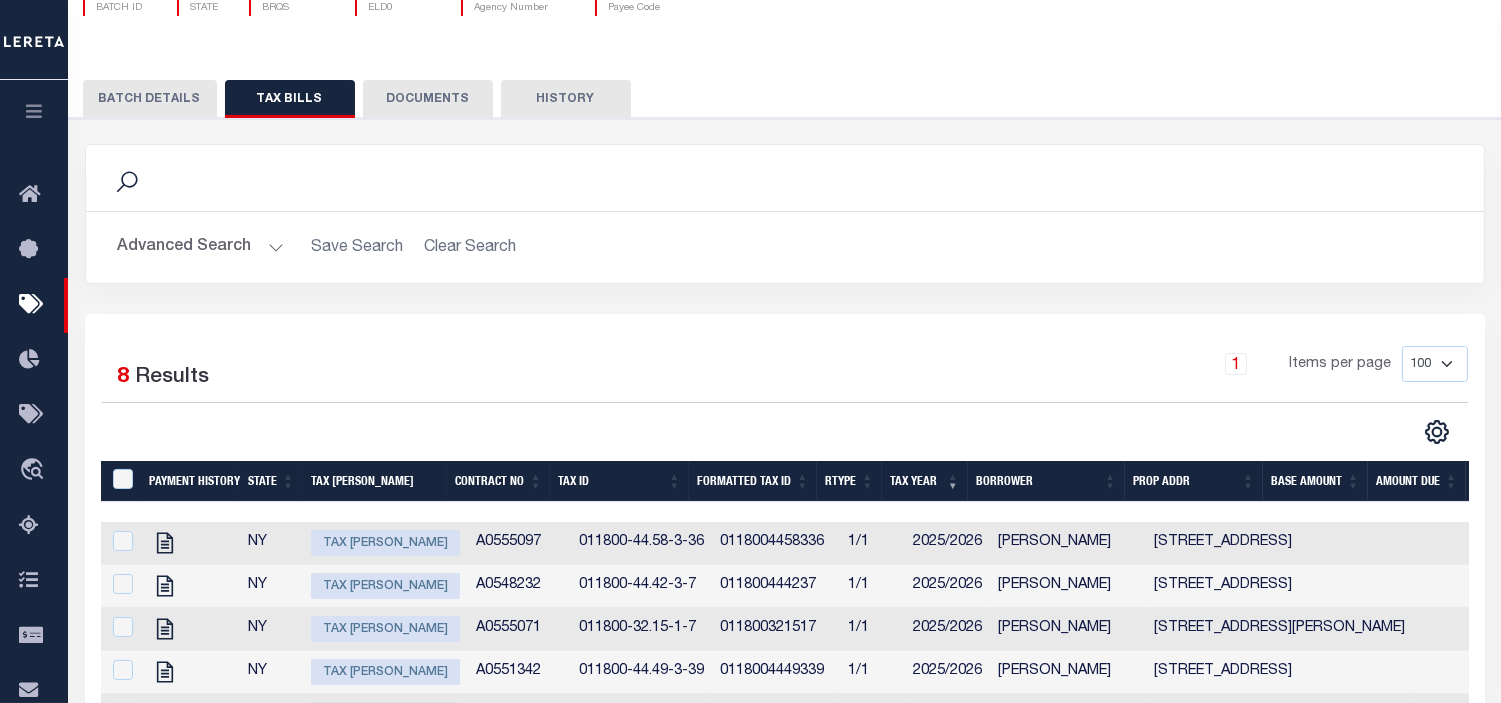 scroll, scrollTop: 191, scrollLeft: 0, axis: vertical 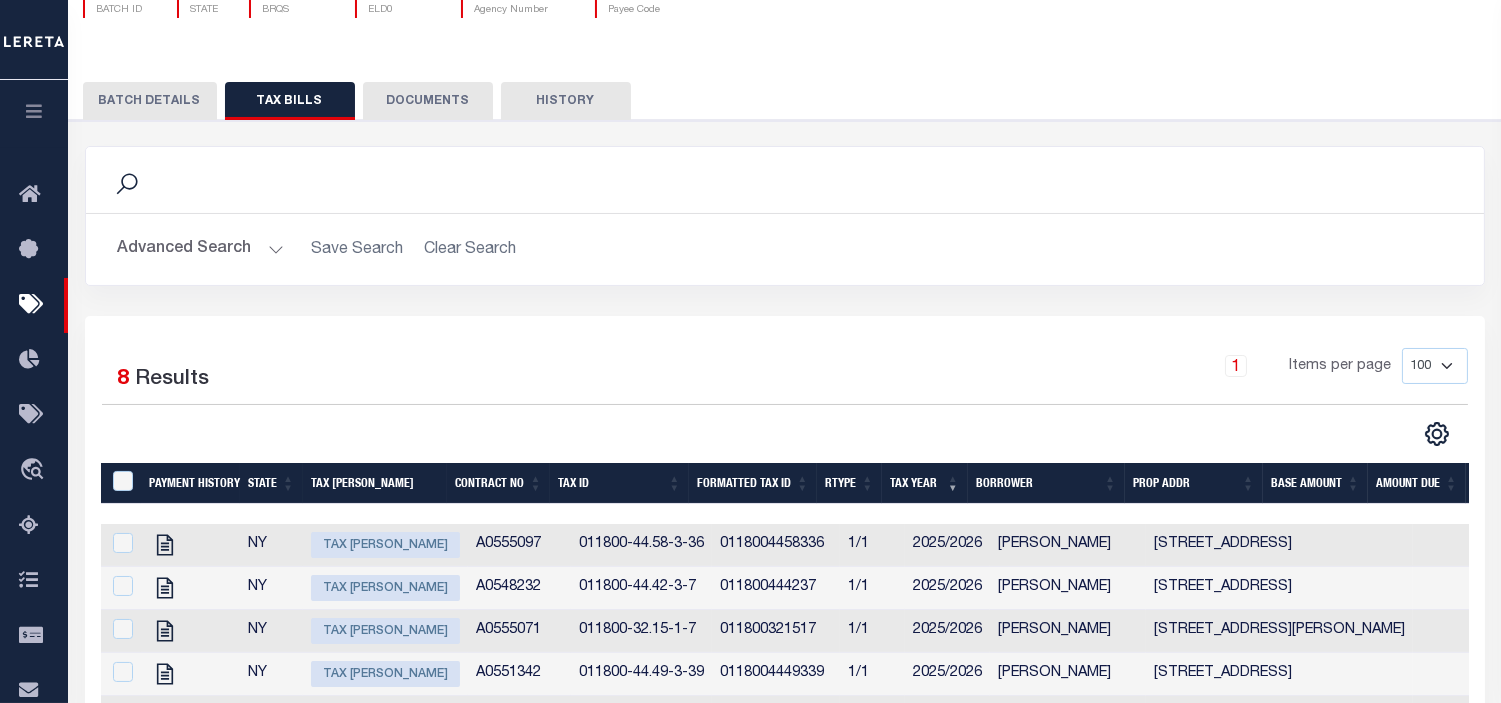 click on "BATCH DETAILS" at bounding box center (150, 101) 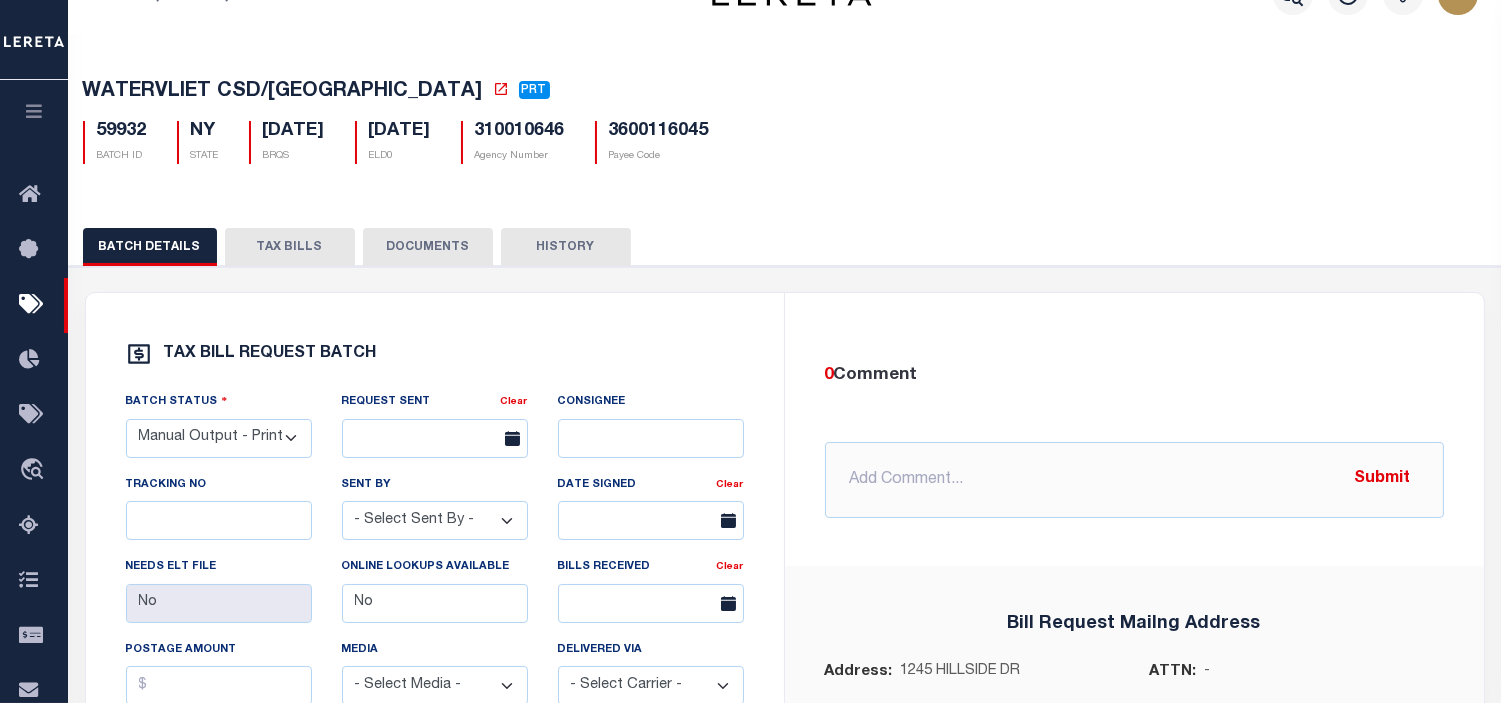 scroll, scrollTop: 0, scrollLeft: 0, axis: both 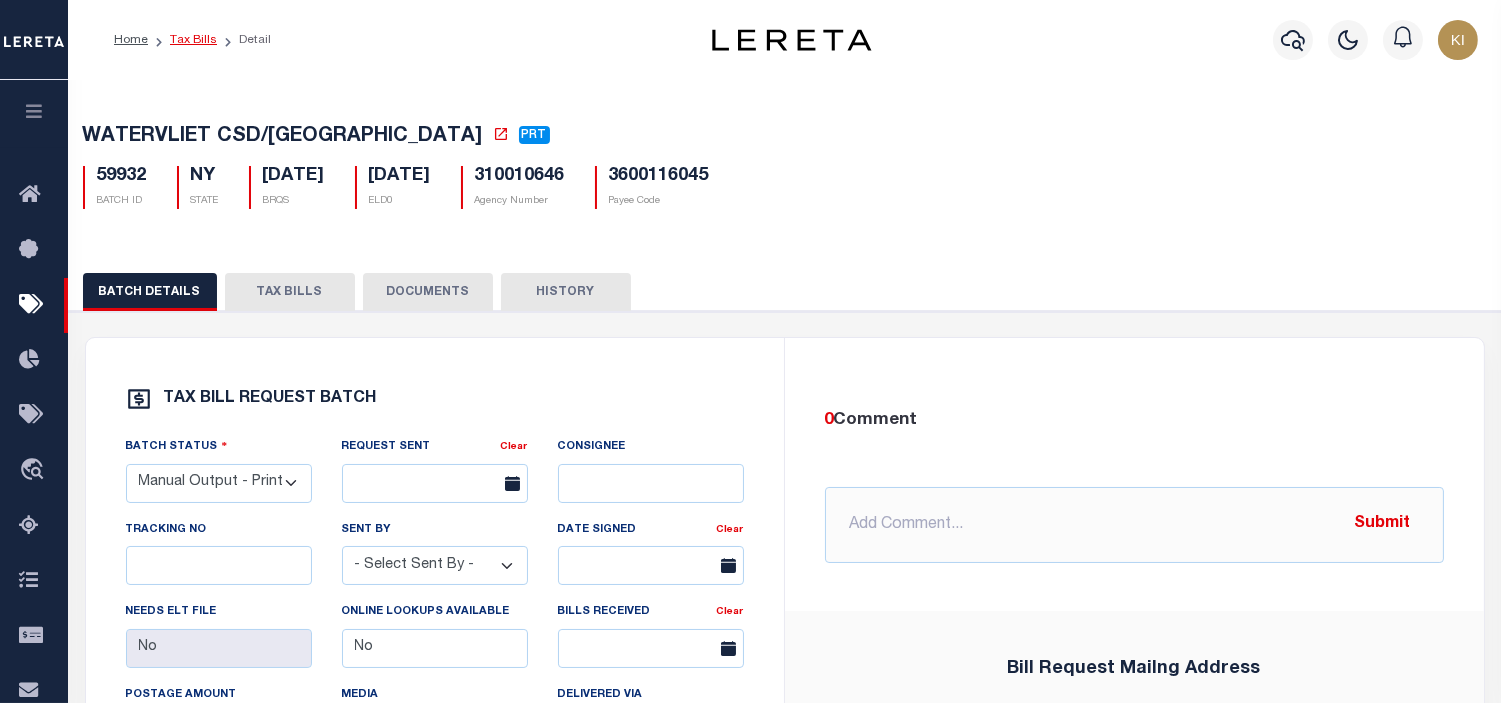 click on "Tax Bills" at bounding box center (193, 40) 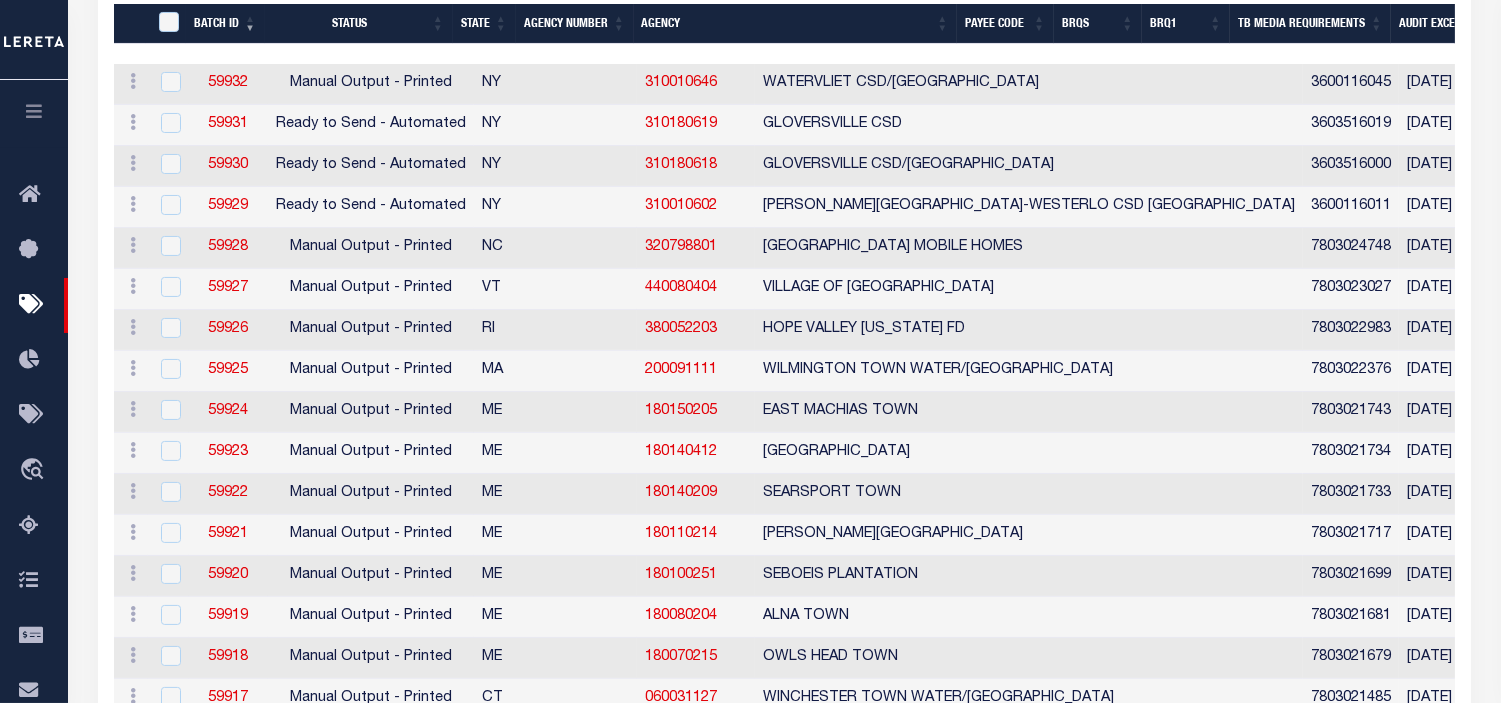 scroll, scrollTop: 622, scrollLeft: 0, axis: vertical 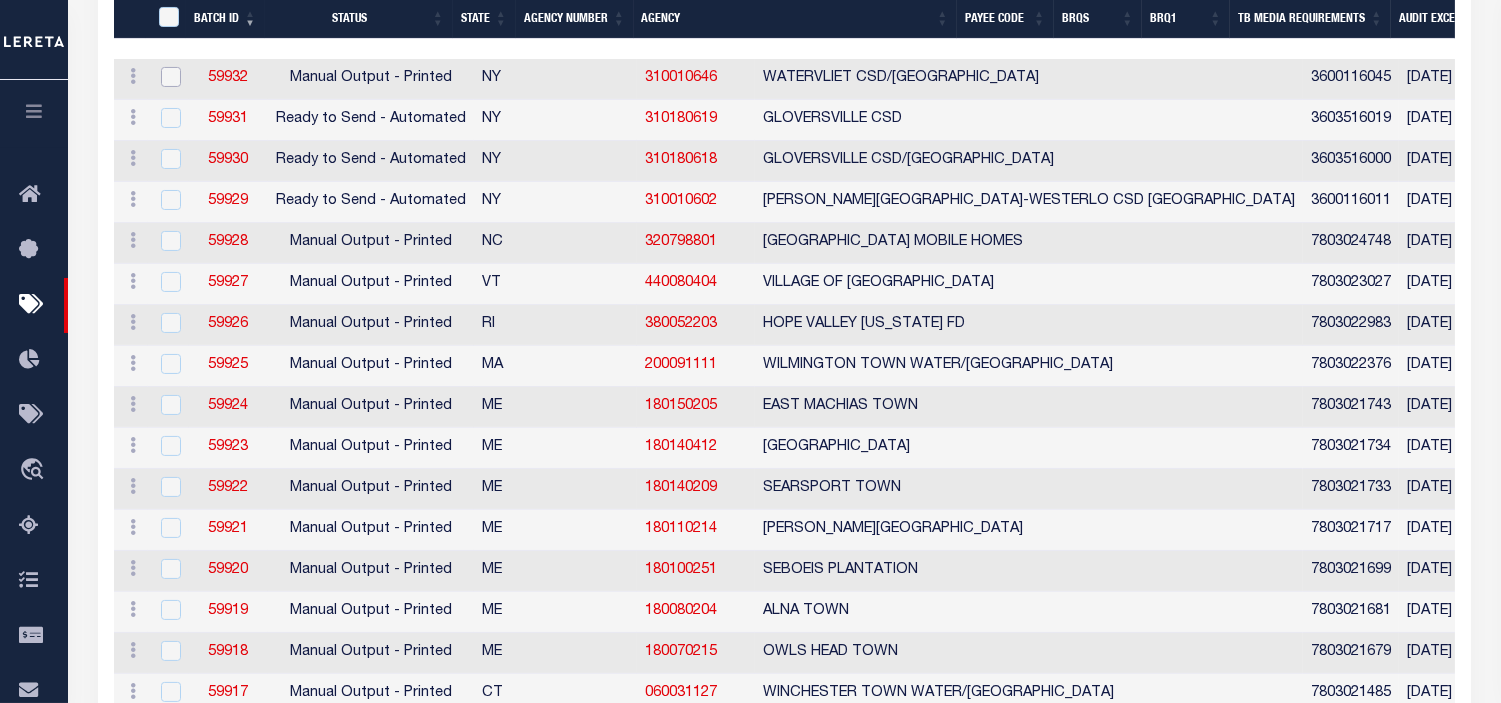 click at bounding box center (171, 77) 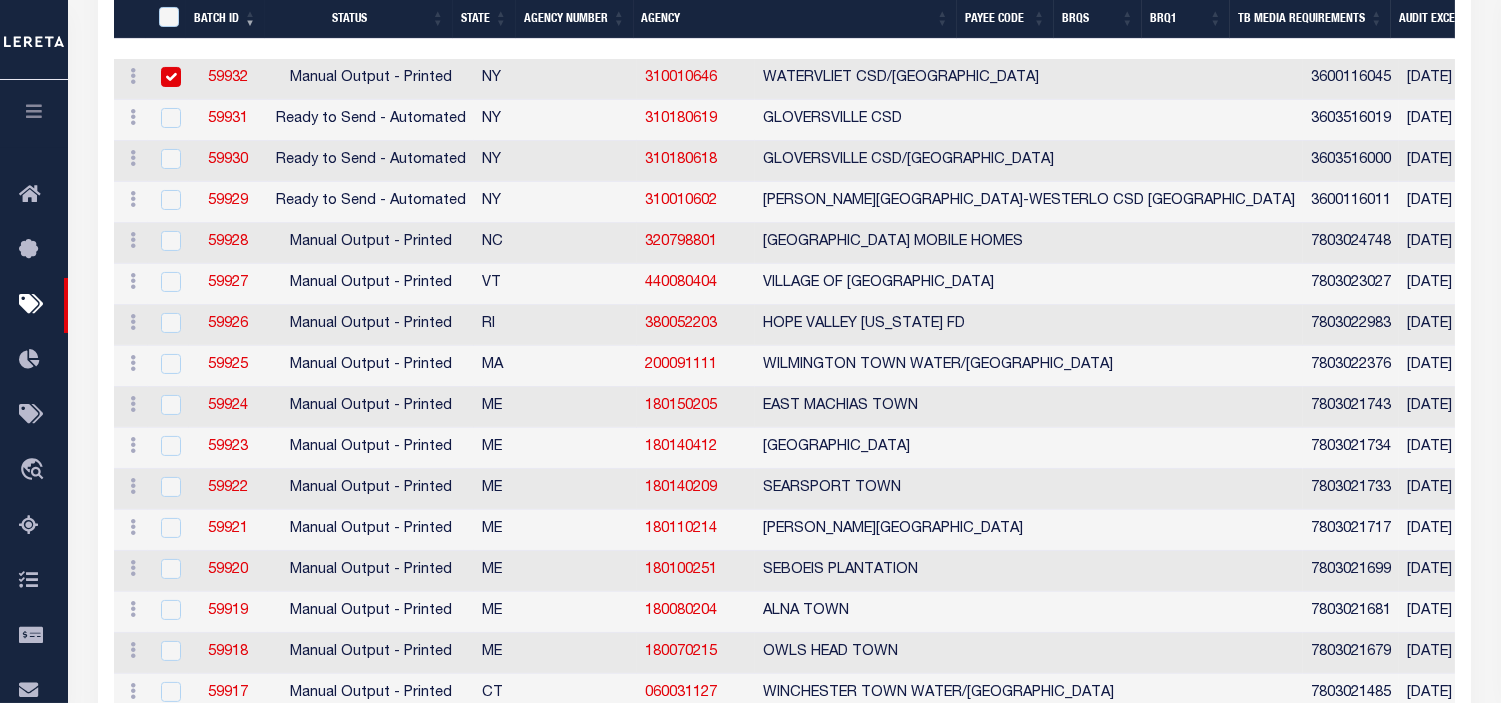 checkbox on "true" 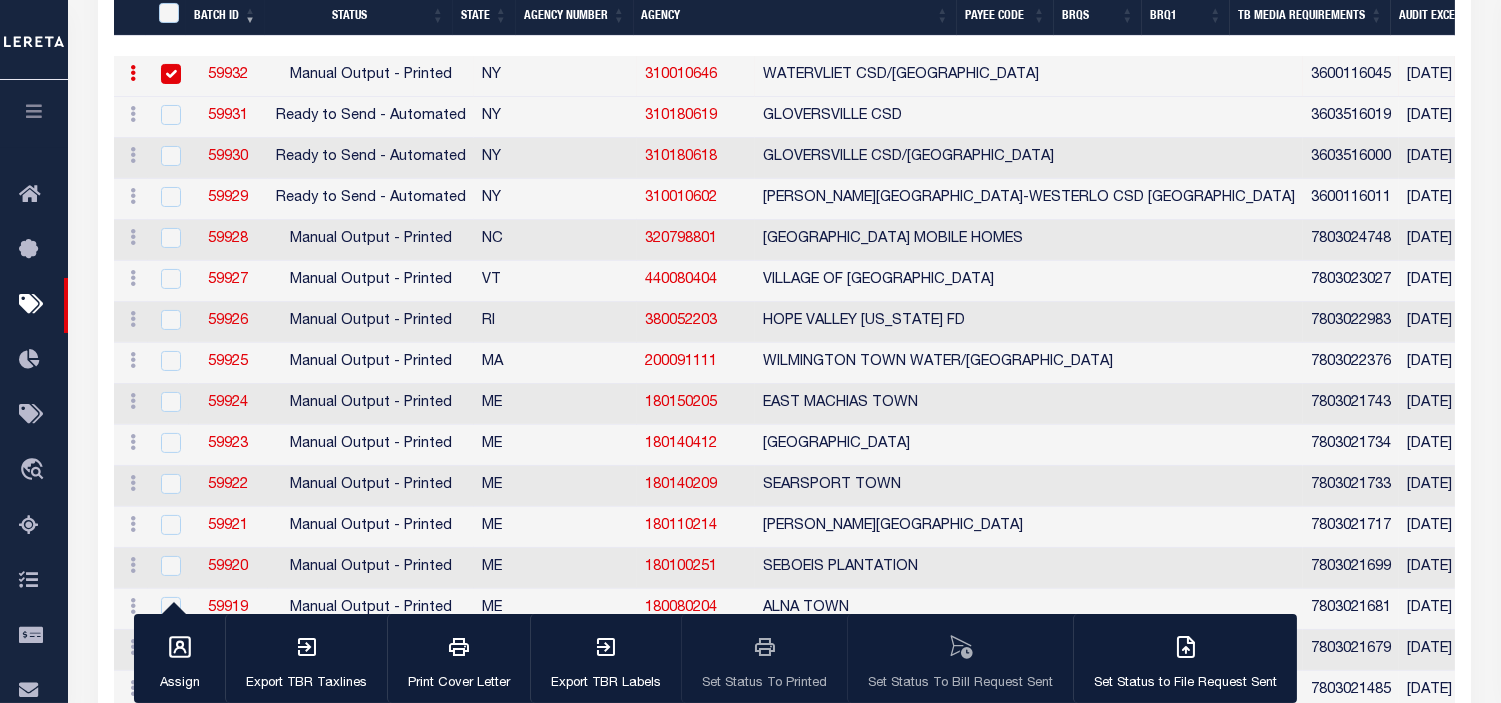 scroll, scrollTop: 618, scrollLeft: 0, axis: vertical 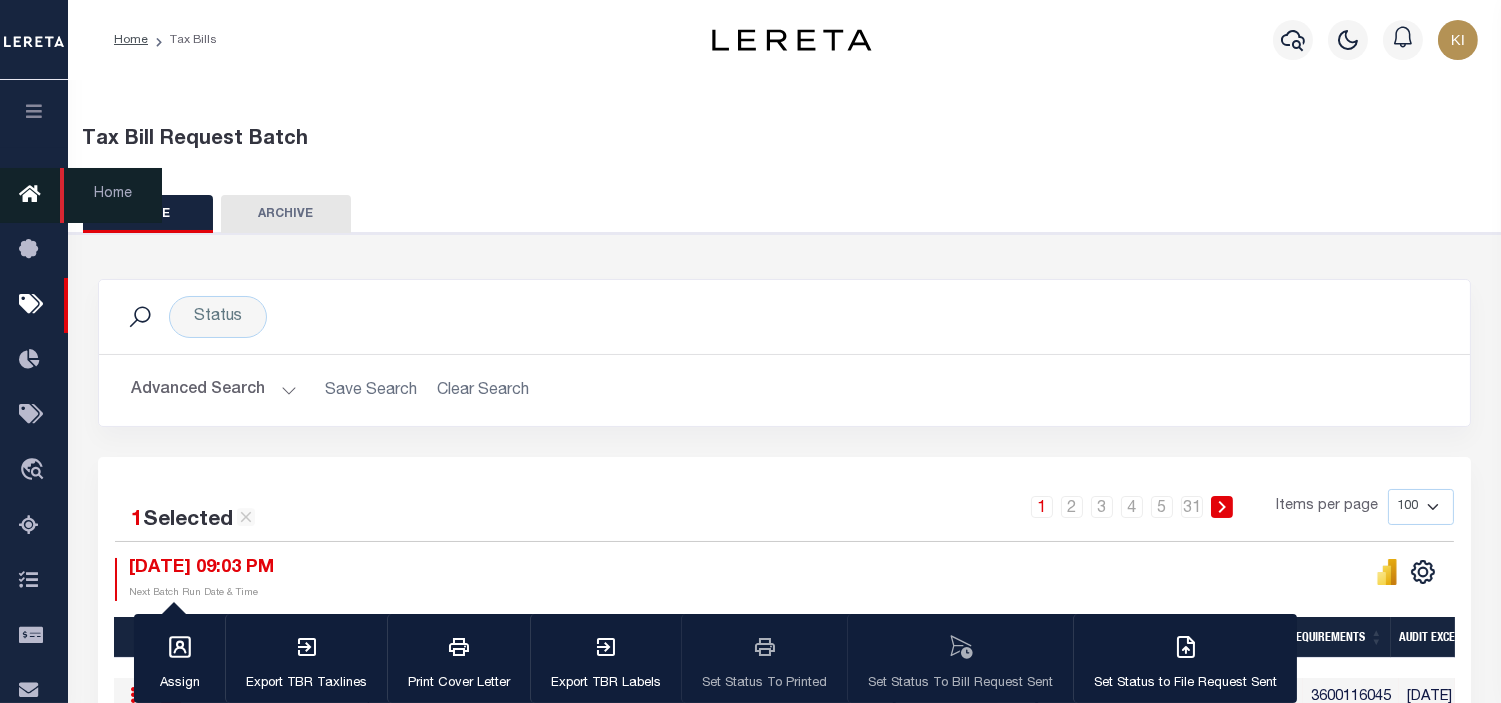 click at bounding box center [35, 195] 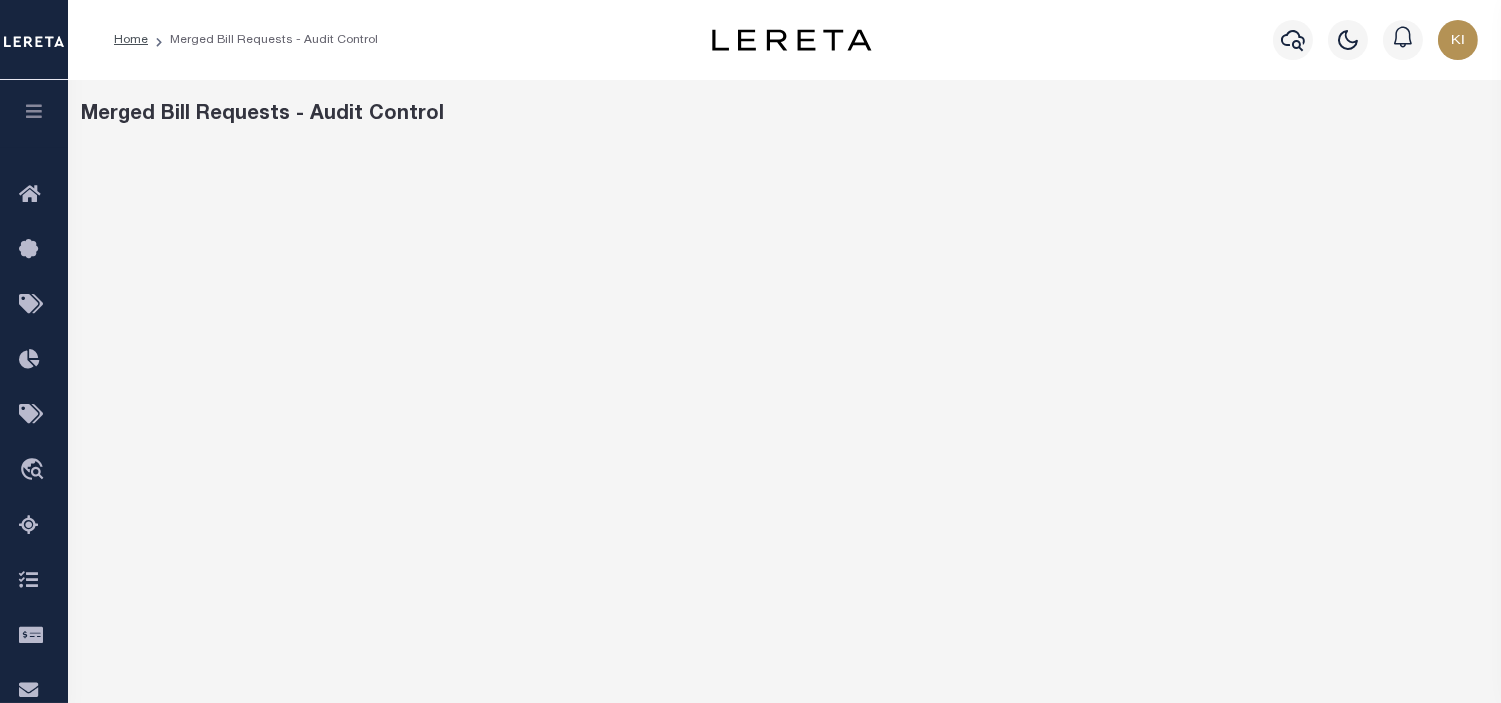scroll, scrollTop: 356, scrollLeft: 0, axis: vertical 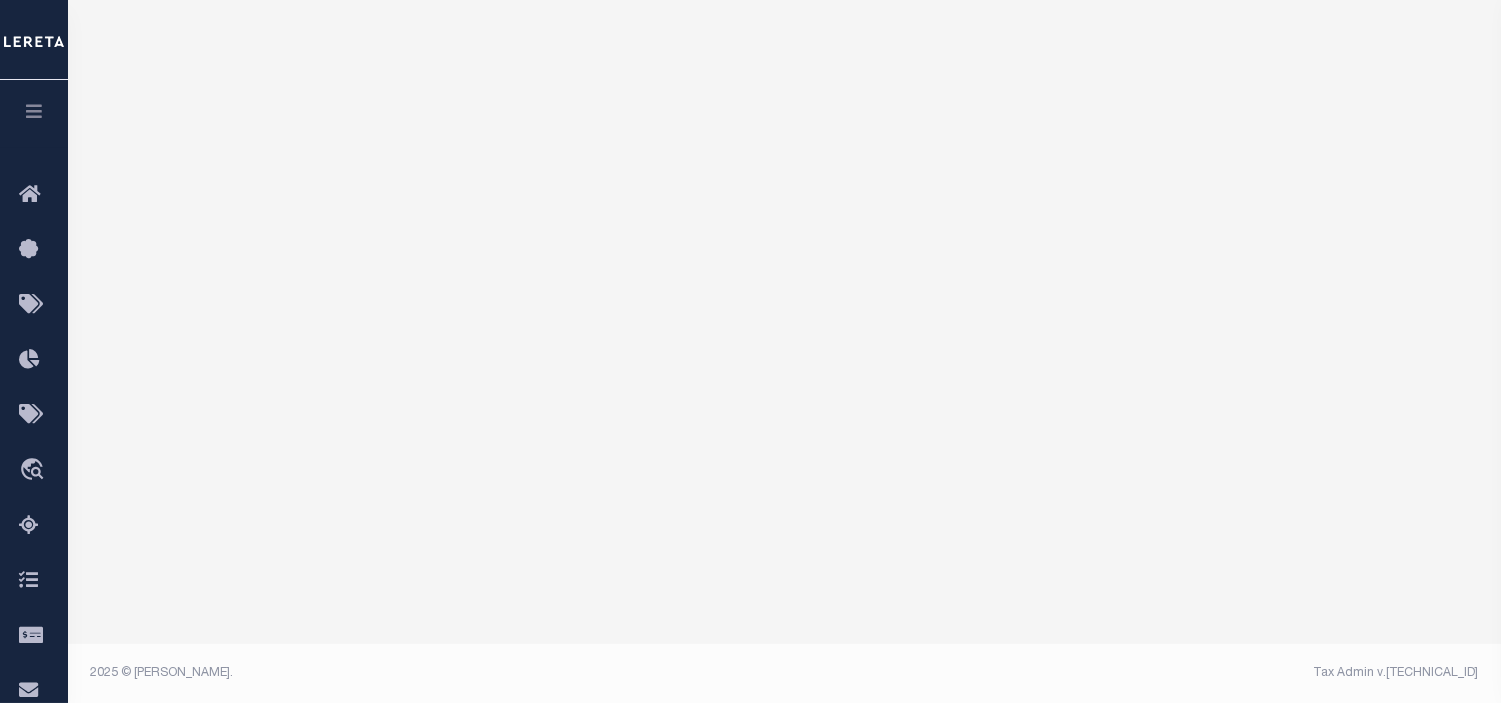 click on "Merged Bill Requests - Audit Control" at bounding box center [784, 162] 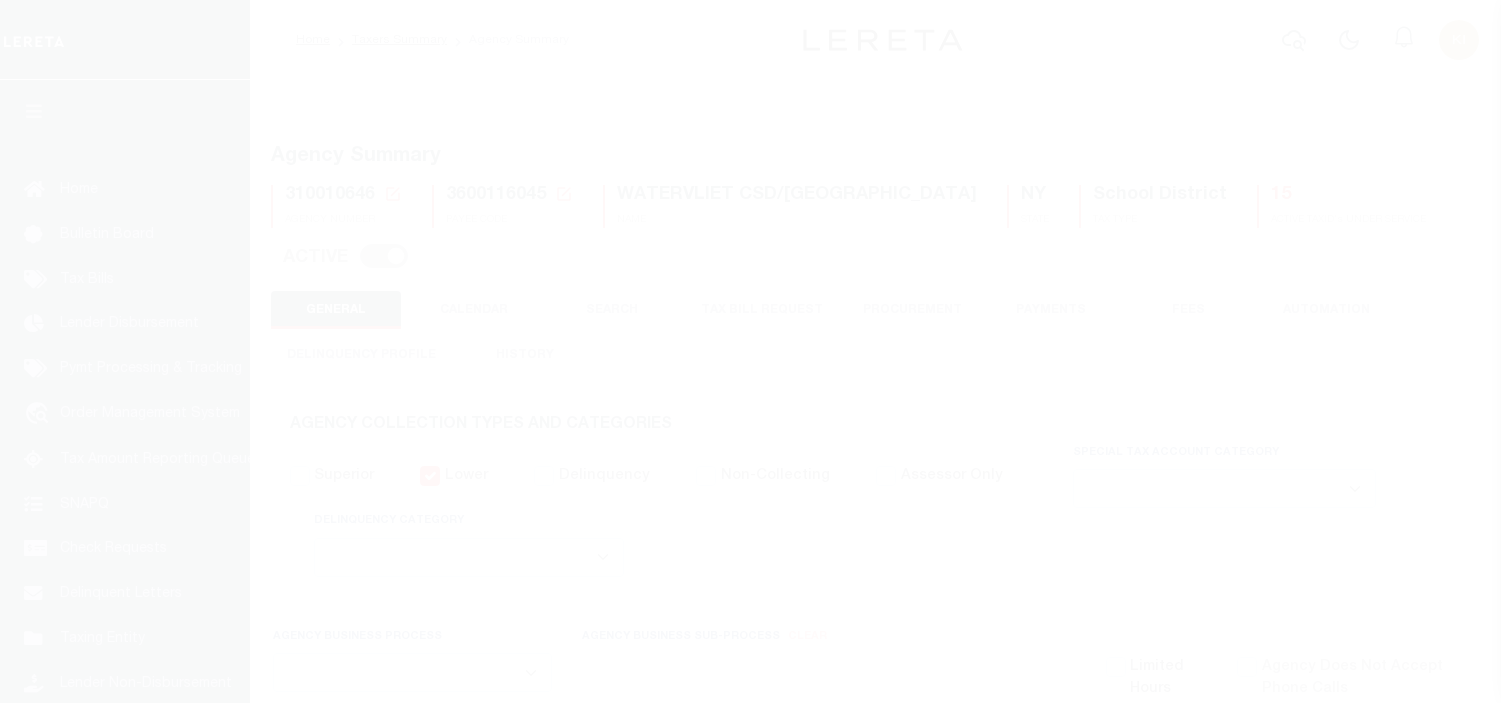 select 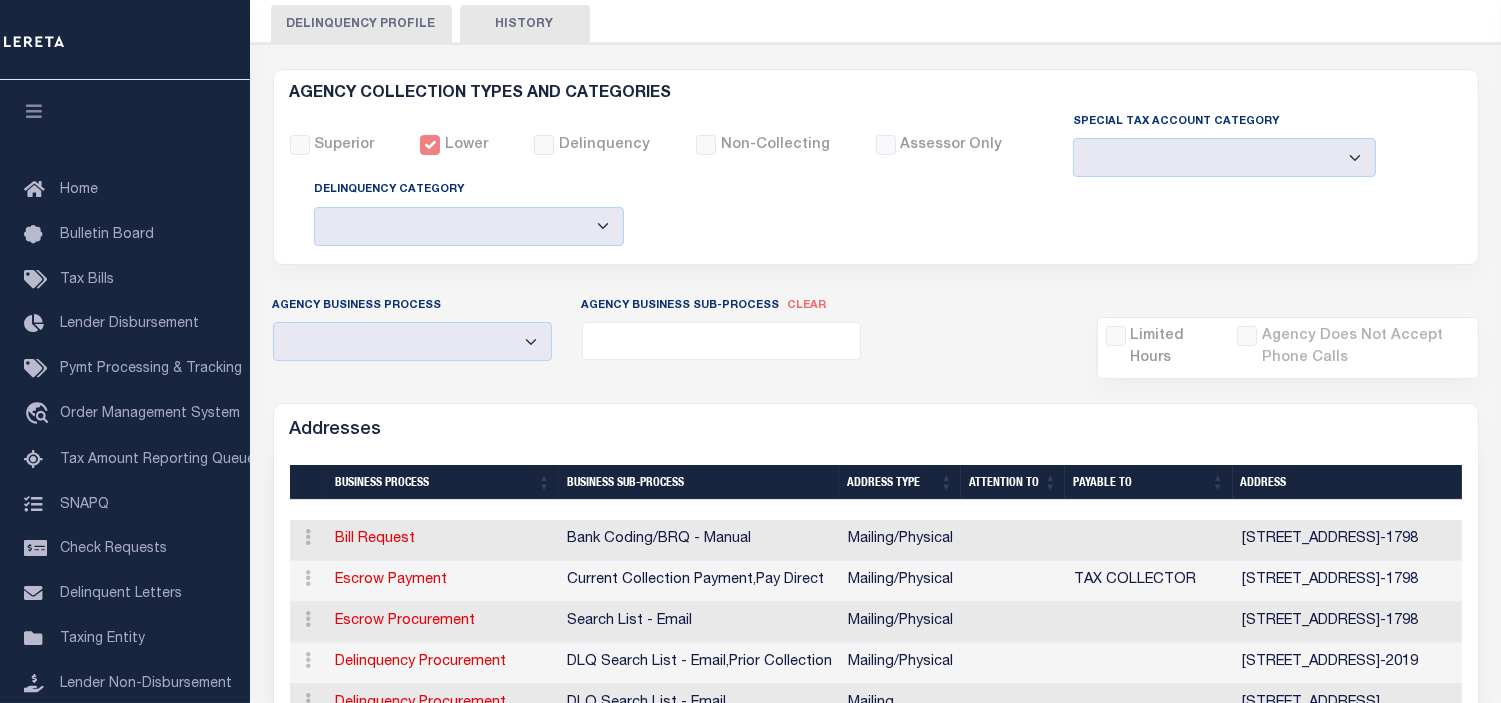 scroll, scrollTop: 0, scrollLeft: 0, axis: both 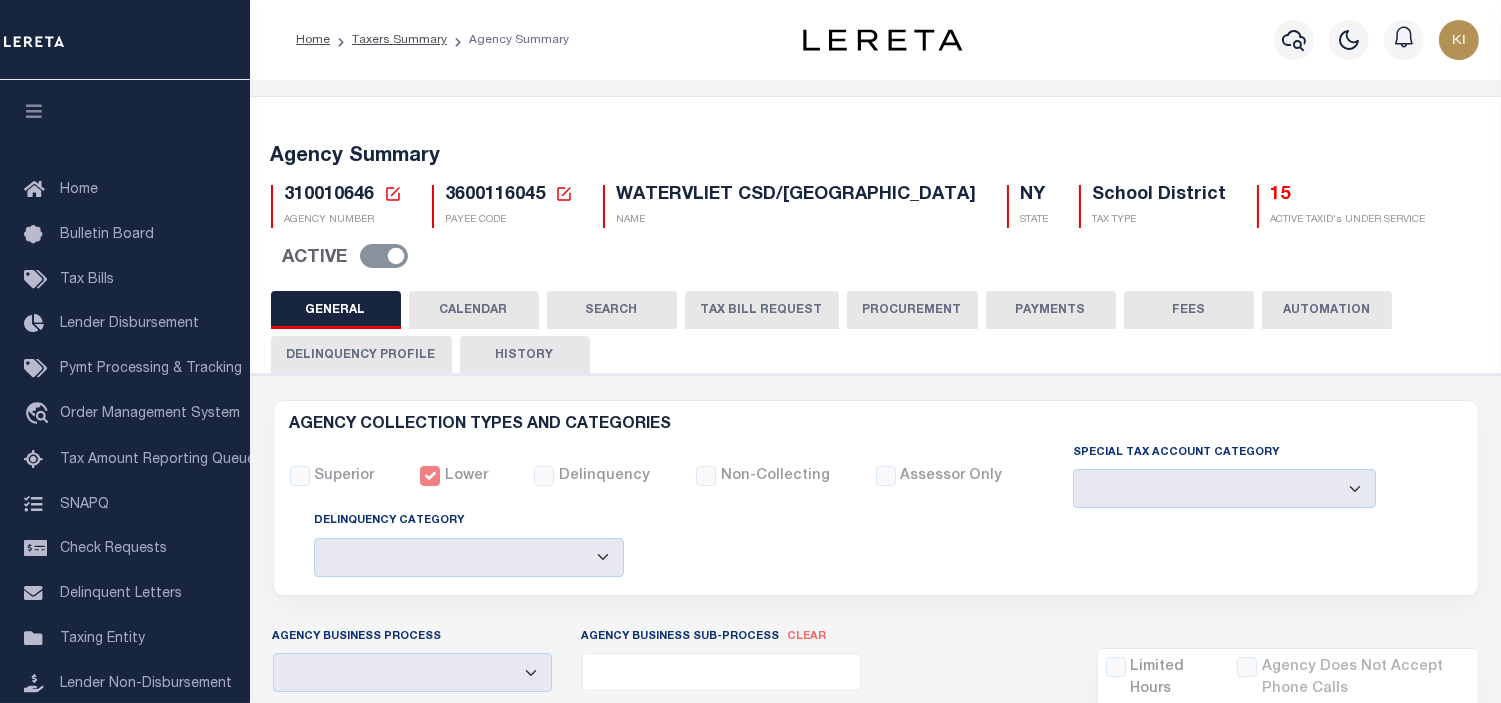 click on "CALENDAR" at bounding box center (474, 310) 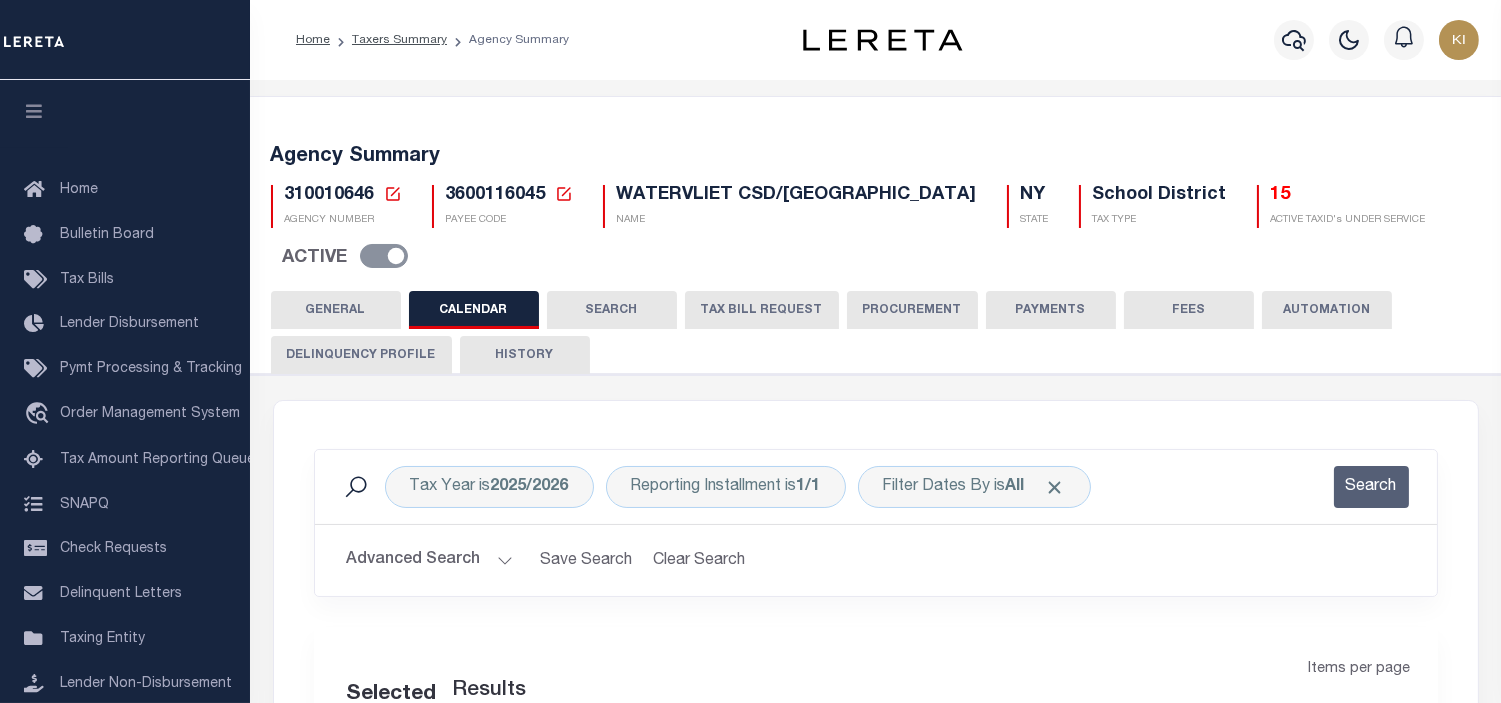 checkbox on "false" 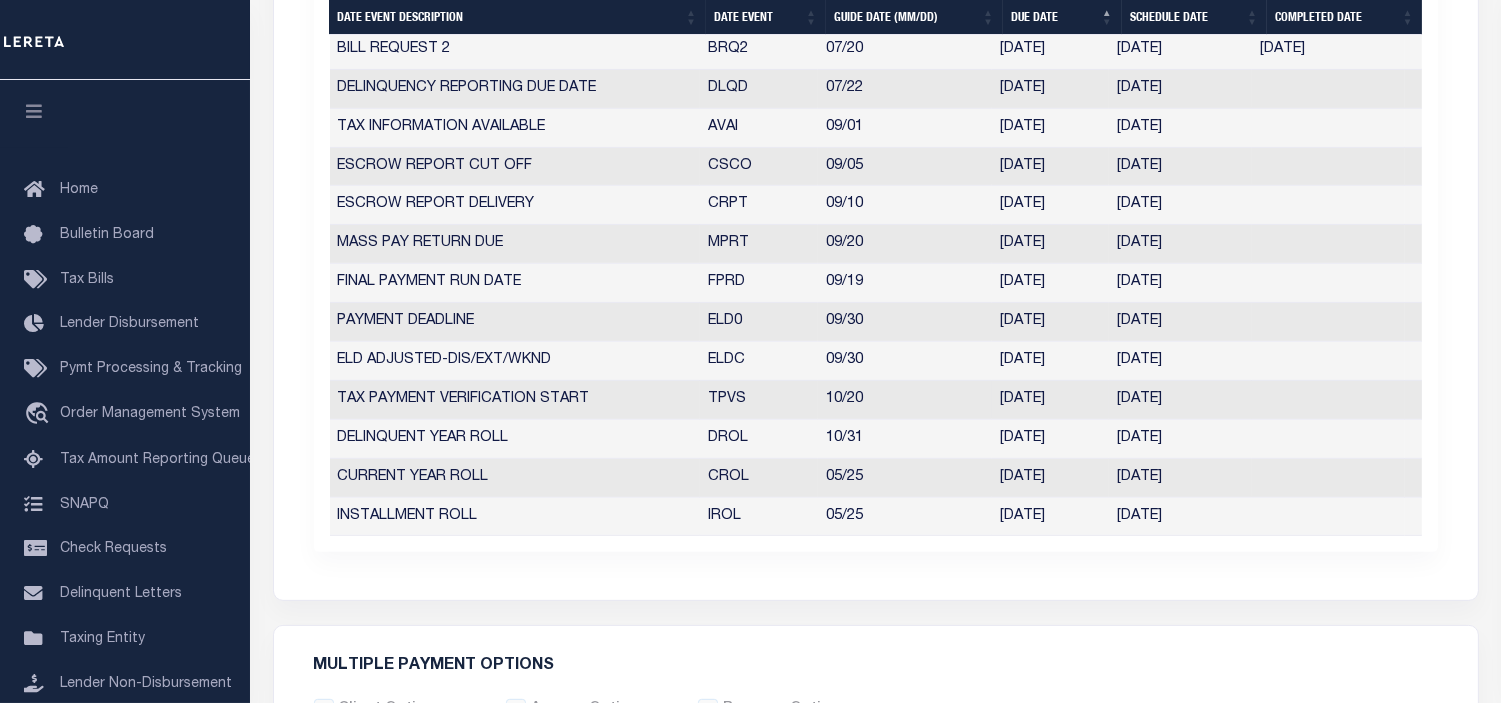 scroll, scrollTop: 1304, scrollLeft: 0, axis: vertical 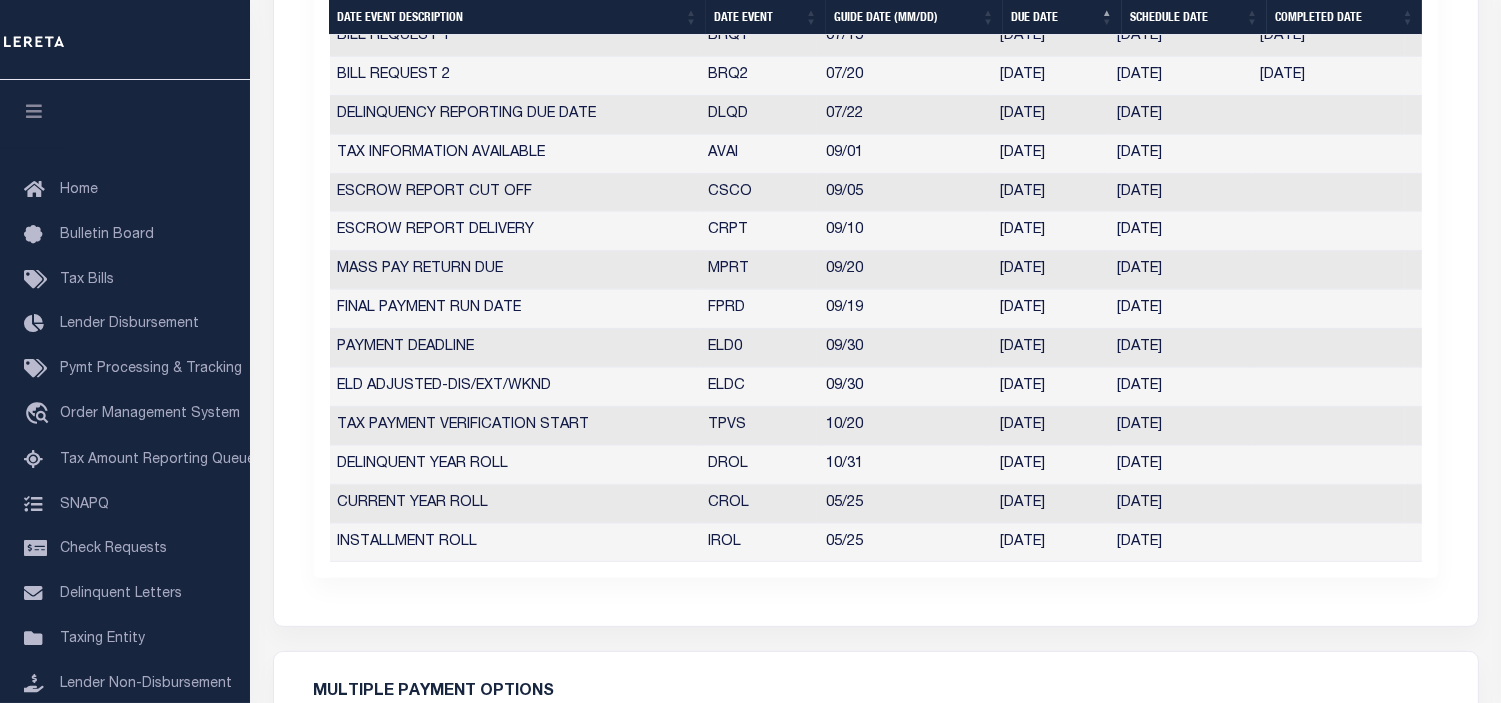 drag, startPoint x: 1118, startPoint y: 346, endPoint x: 1195, endPoint y: 350, distance: 77.10383 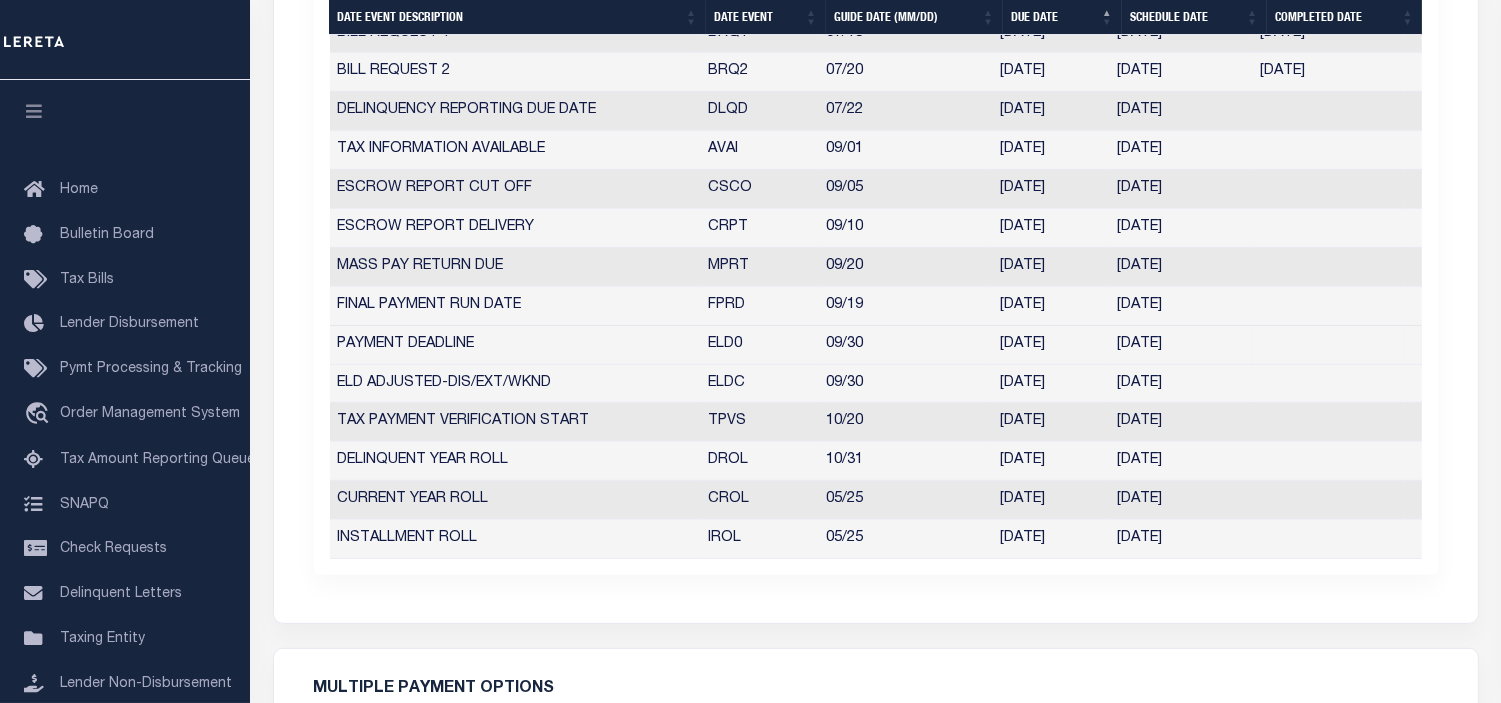 scroll, scrollTop: 1300, scrollLeft: 0, axis: vertical 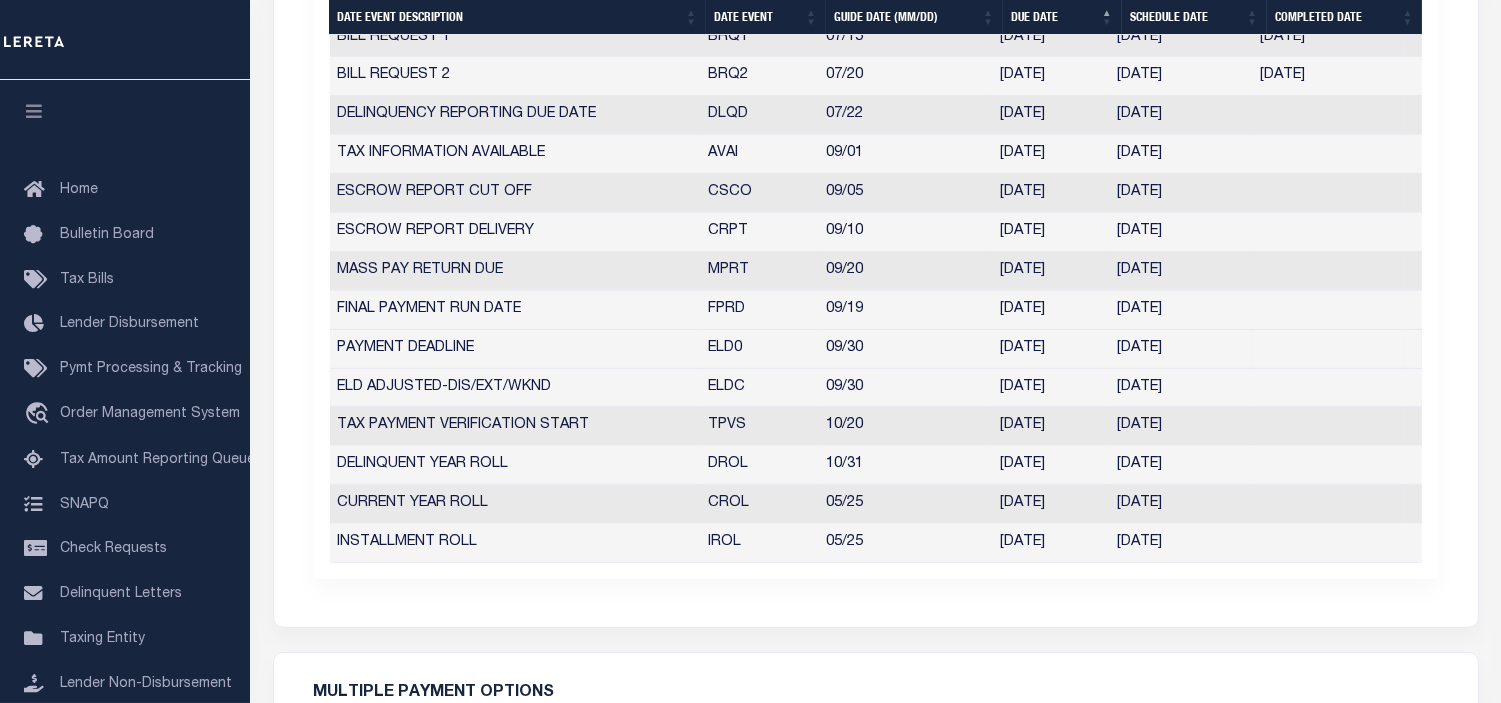 drag, startPoint x: 1120, startPoint y: 387, endPoint x: 1201, endPoint y: 394, distance: 81.3019 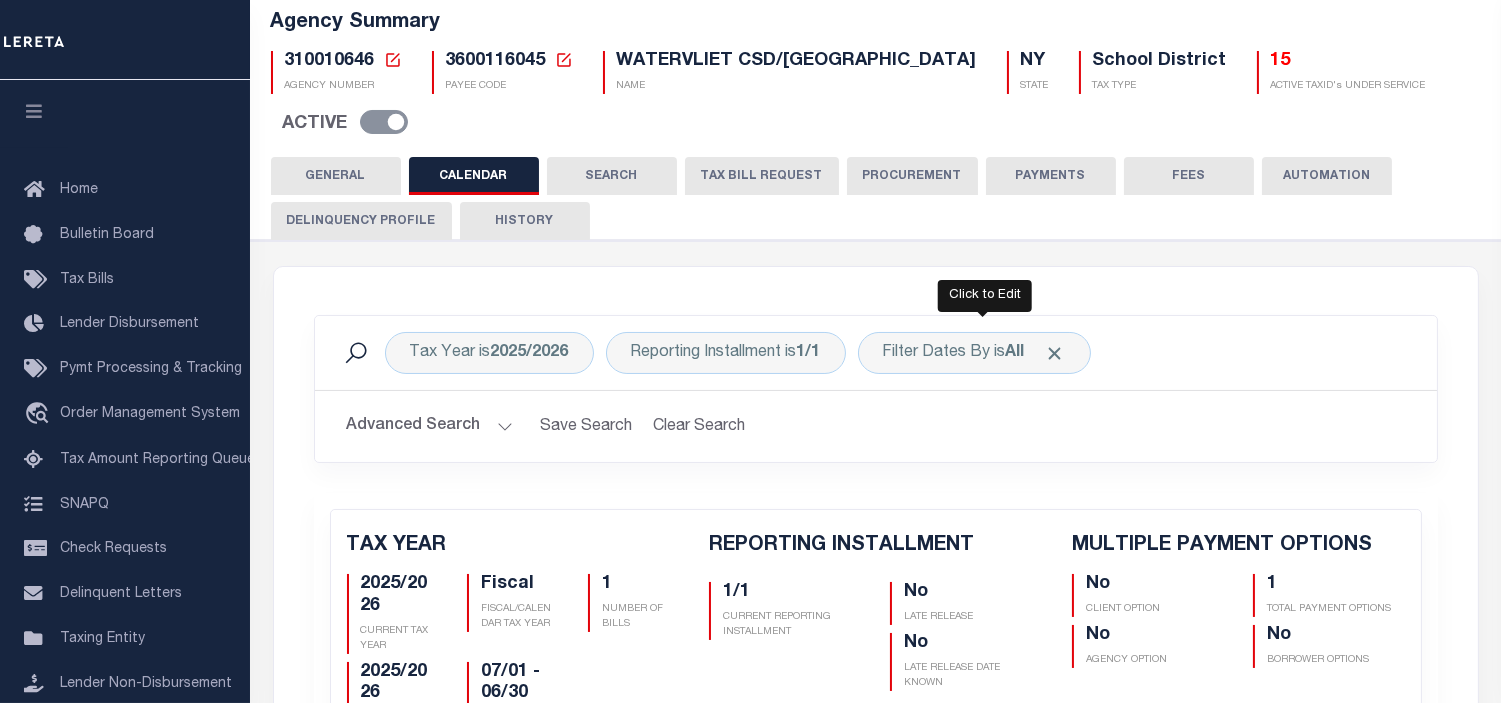 scroll, scrollTop: 95, scrollLeft: 0, axis: vertical 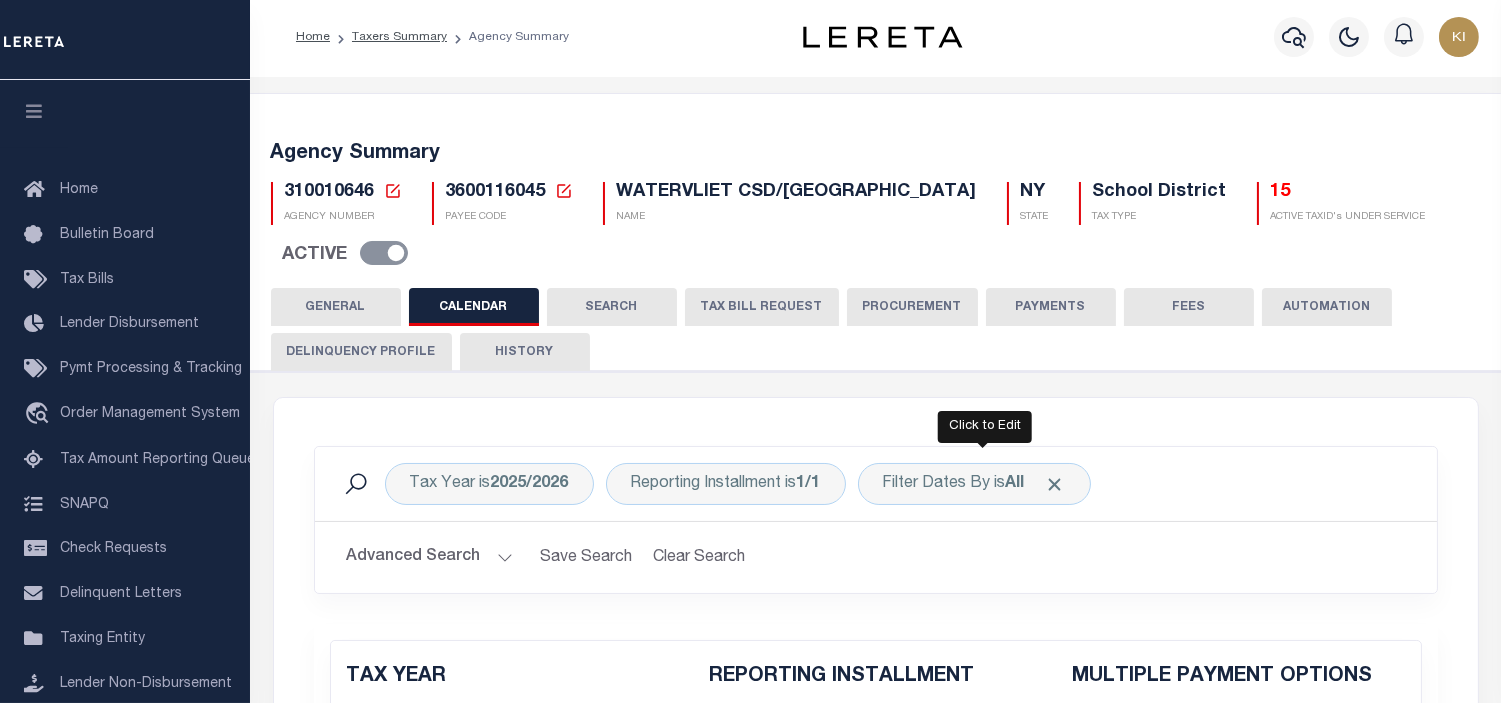 click on "3600116045" at bounding box center (496, 192) 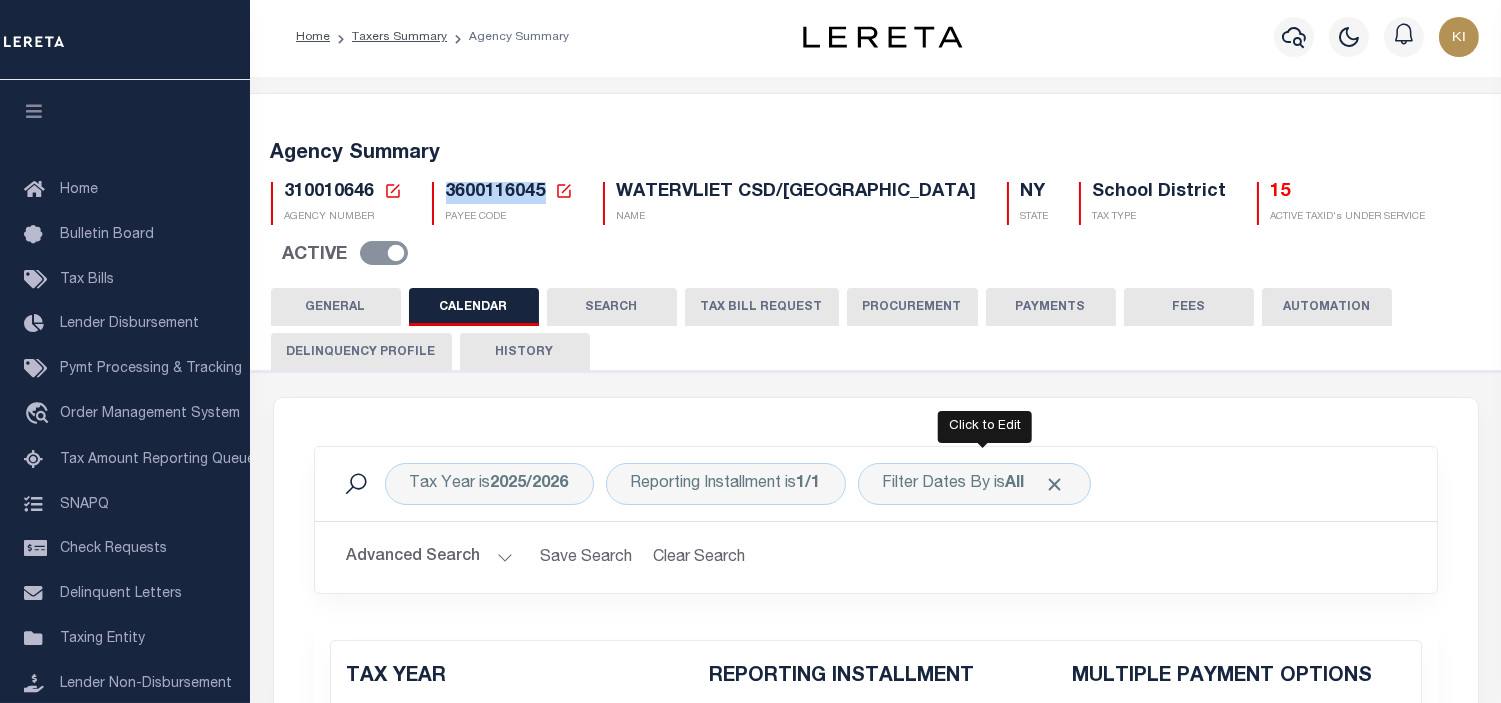 click on "3600116045" at bounding box center (496, 192) 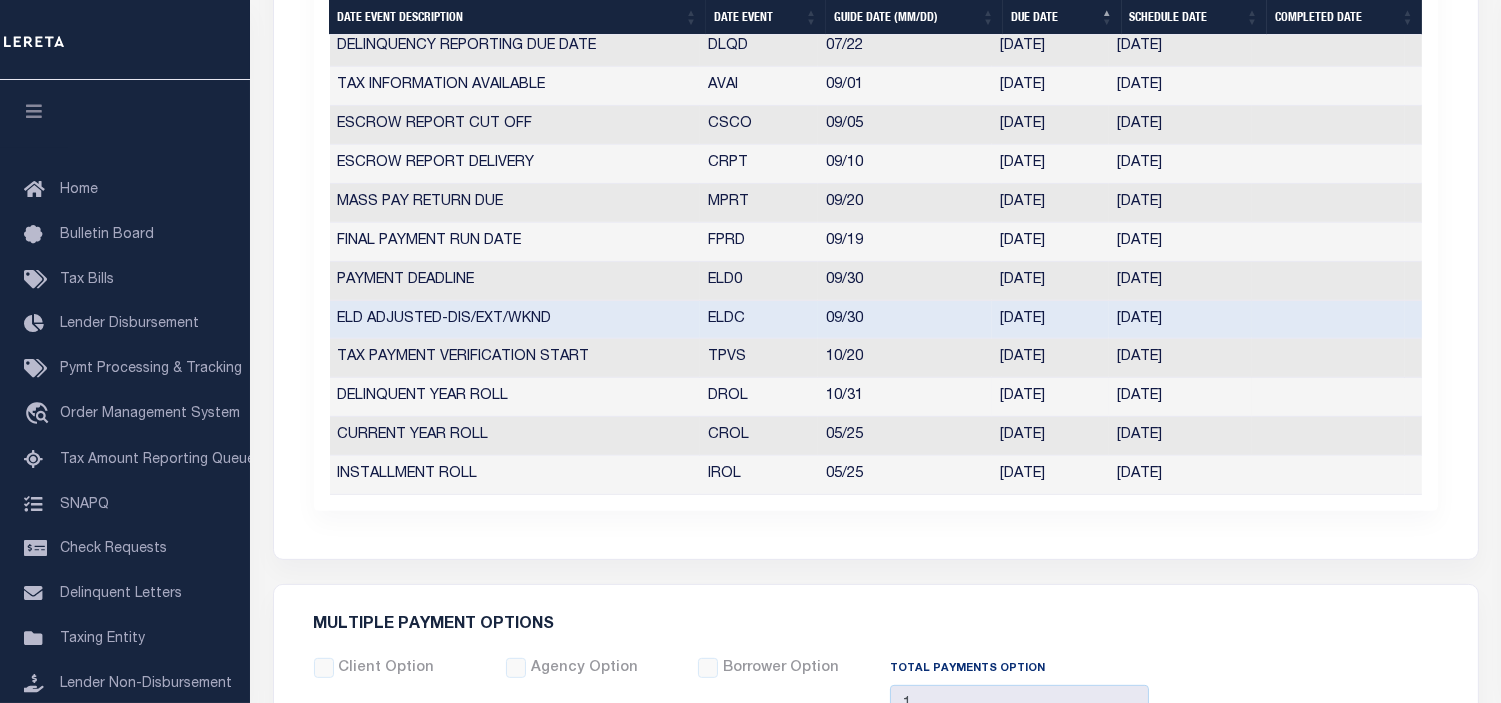 scroll, scrollTop: 1371, scrollLeft: 0, axis: vertical 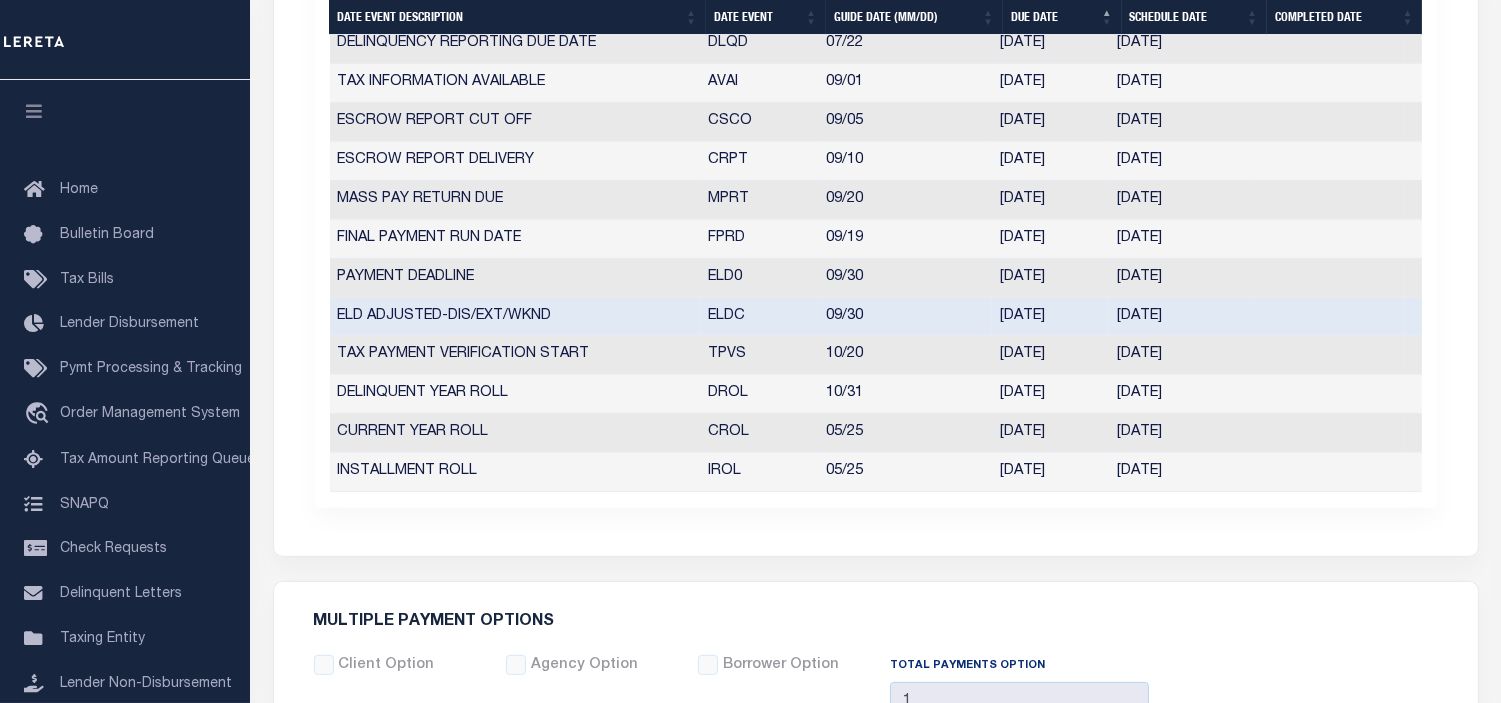 drag, startPoint x: 1121, startPoint y: 317, endPoint x: 1206, endPoint y: 320, distance: 85.052925 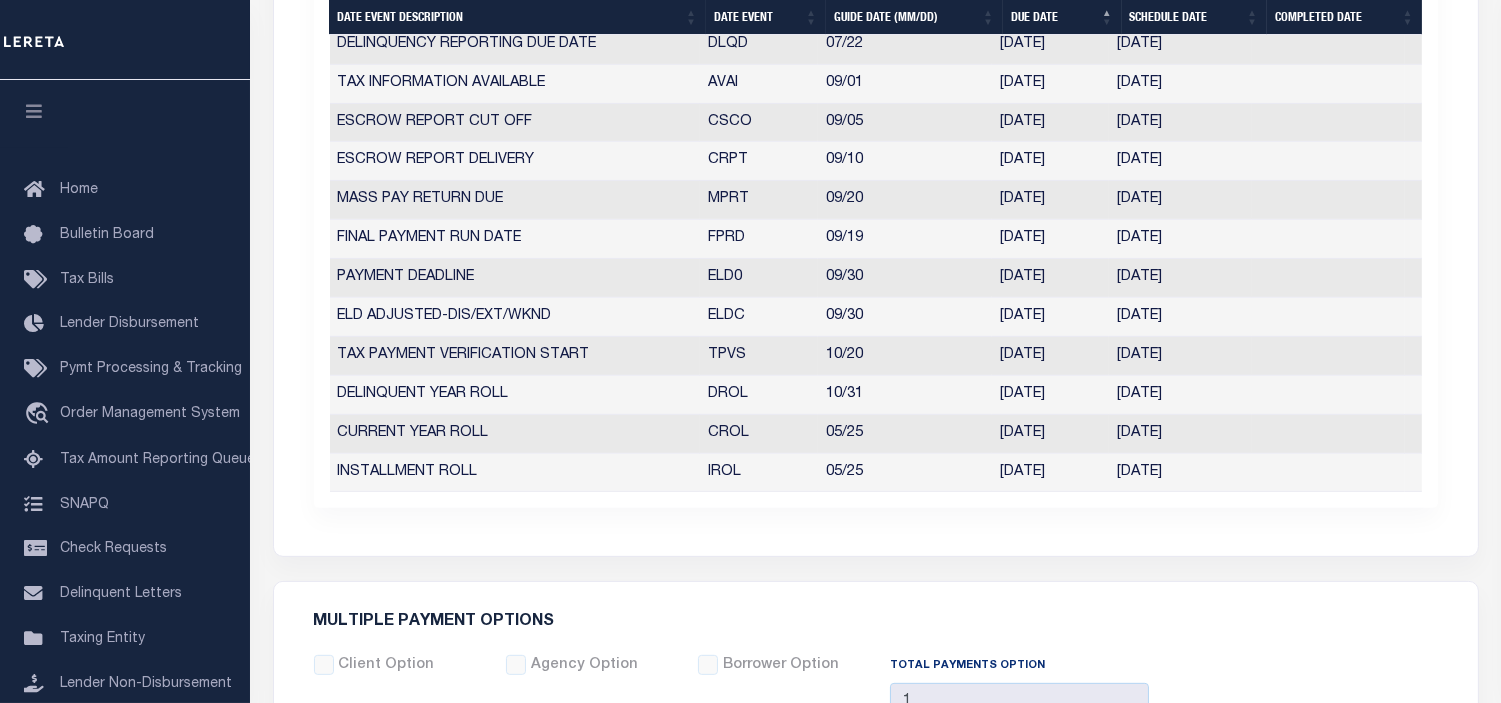 click on "Tax Year is  2025/2026    Reporting Installment is  1/1    Filter Dates By is  All
Search
Advanced Search
Save Search Clear Search
Is Is 1" at bounding box center (876, -209) 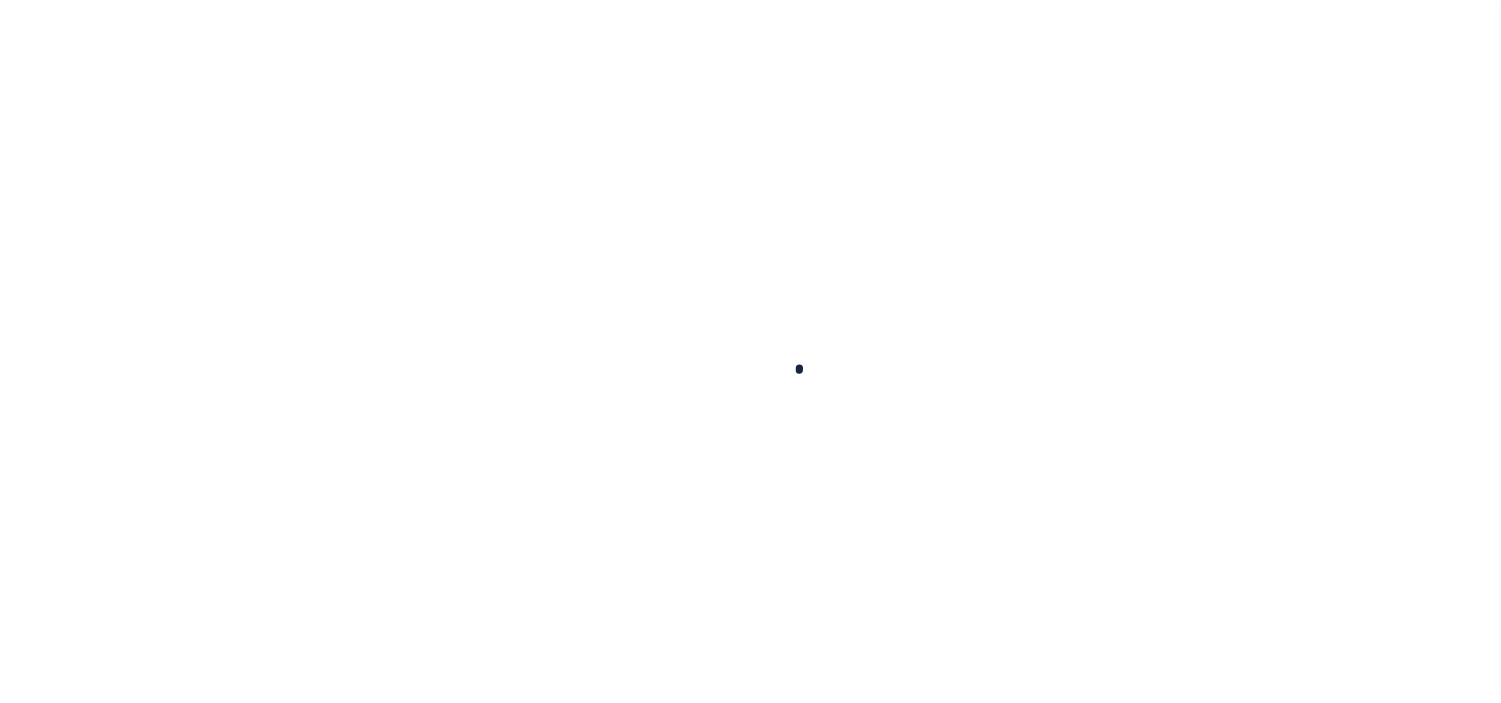 scroll, scrollTop: 0, scrollLeft: 0, axis: both 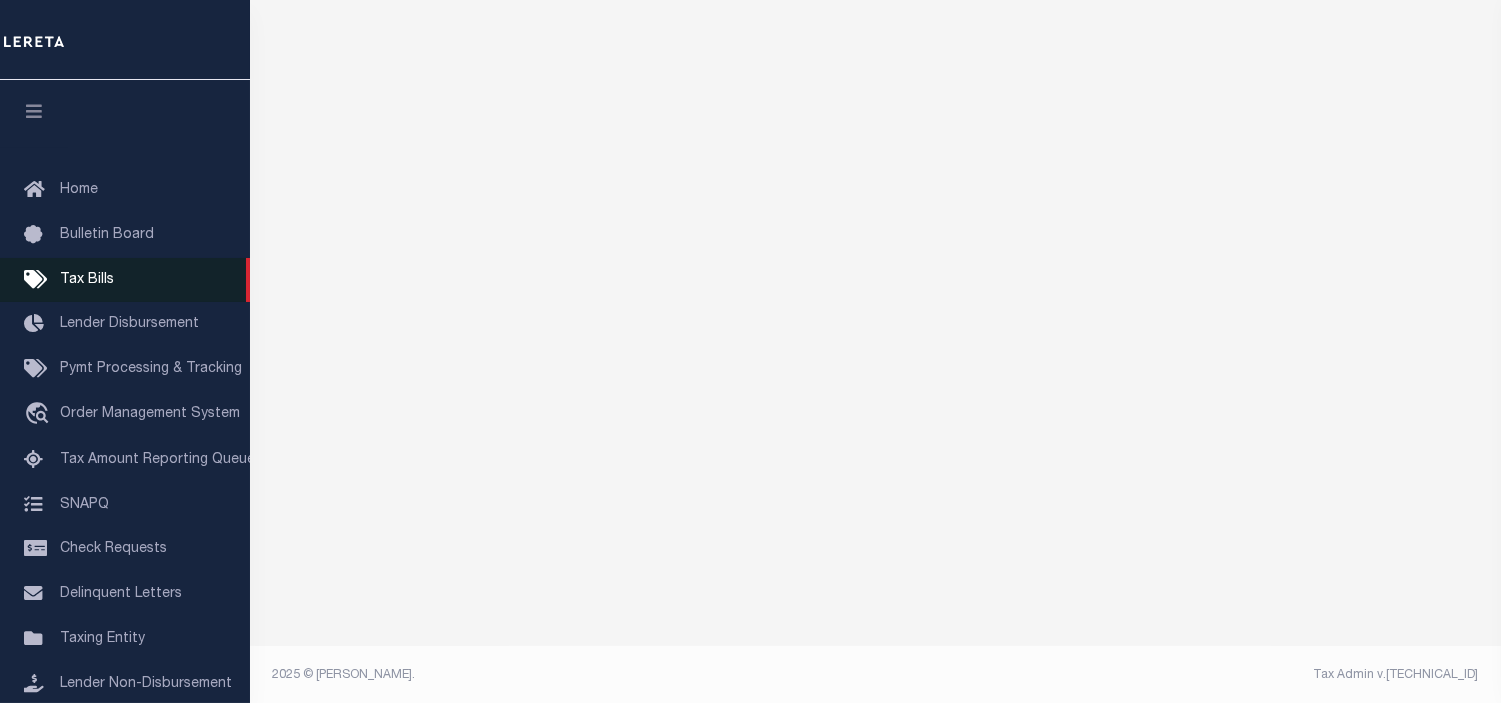click on "Tax Bills" at bounding box center [87, 280] 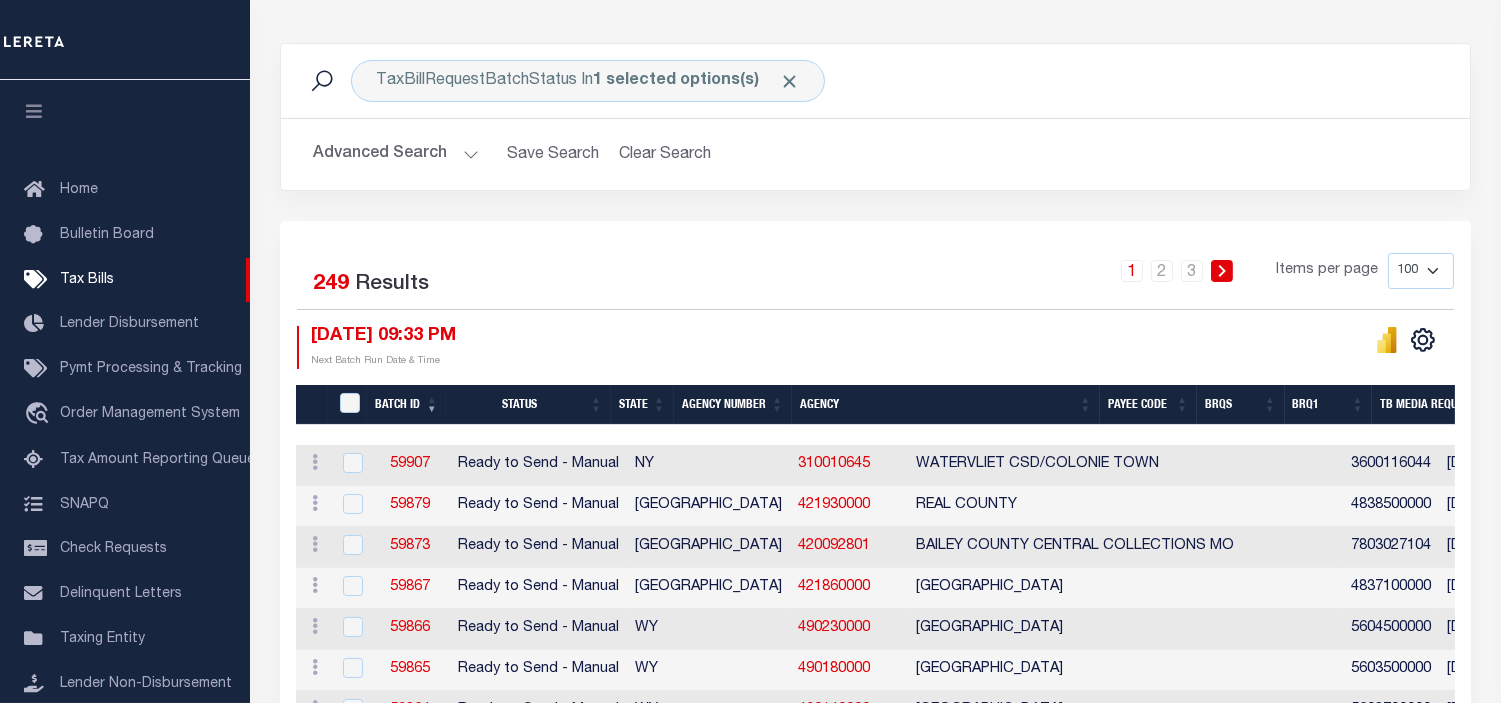 scroll, scrollTop: 244, scrollLeft: 0, axis: vertical 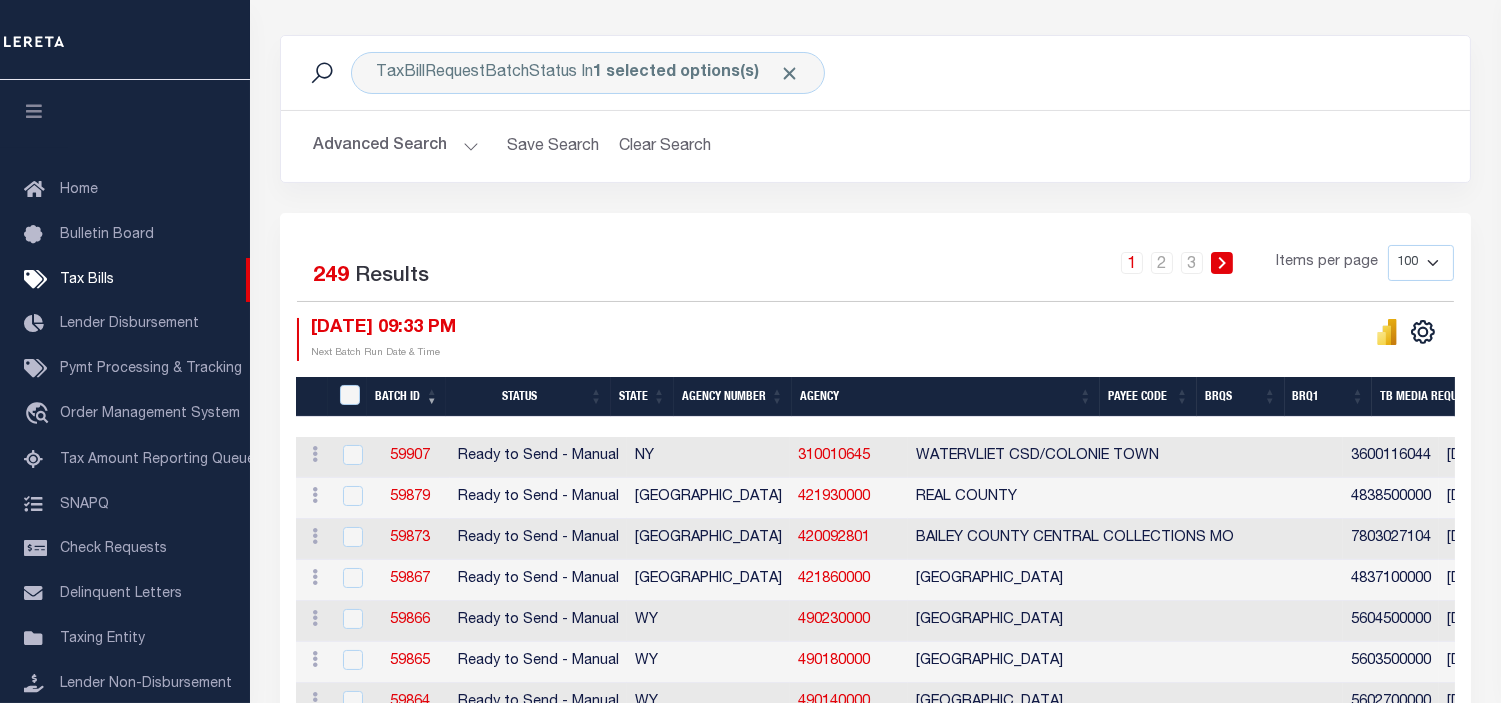 drag, startPoint x: 408, startPoint y: 322, endPoint x: 524, endPoint y: 331, distance: 116.34862 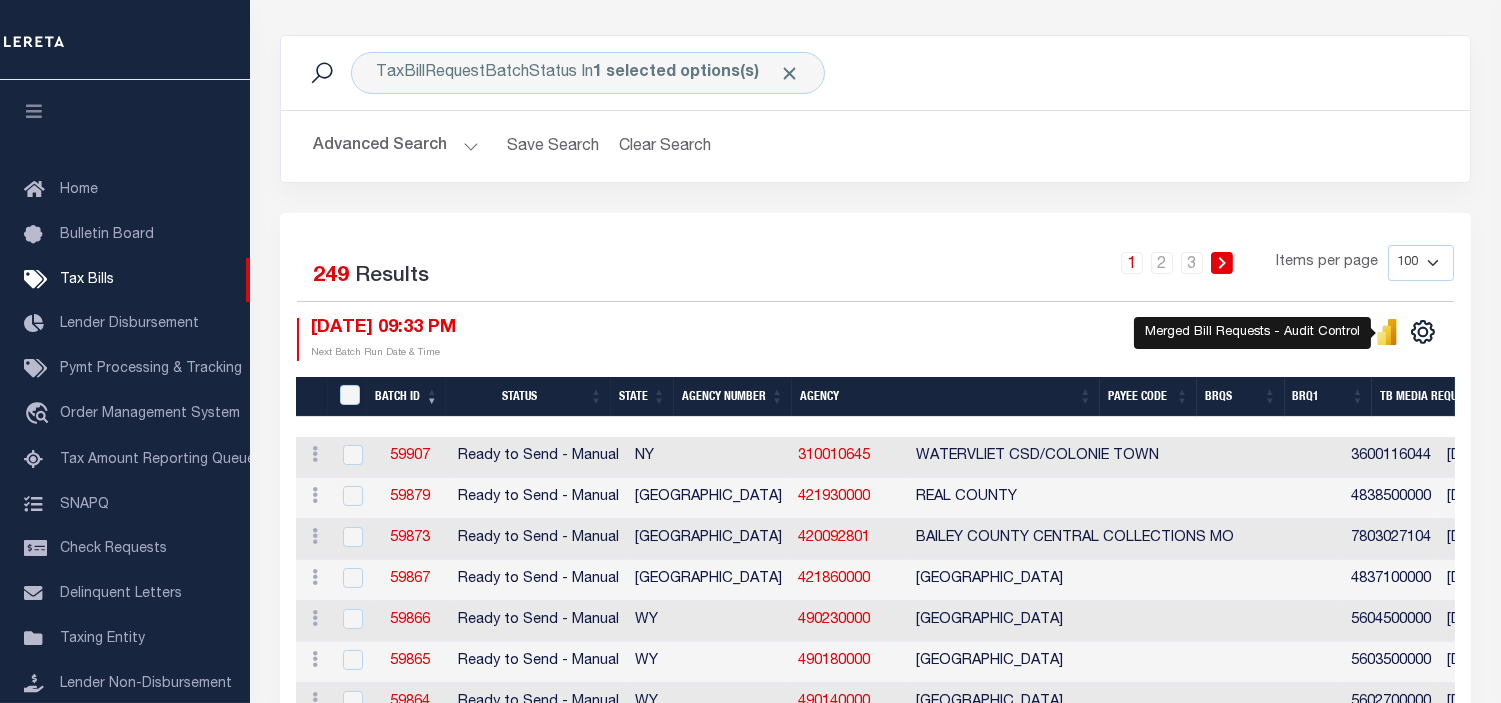 click 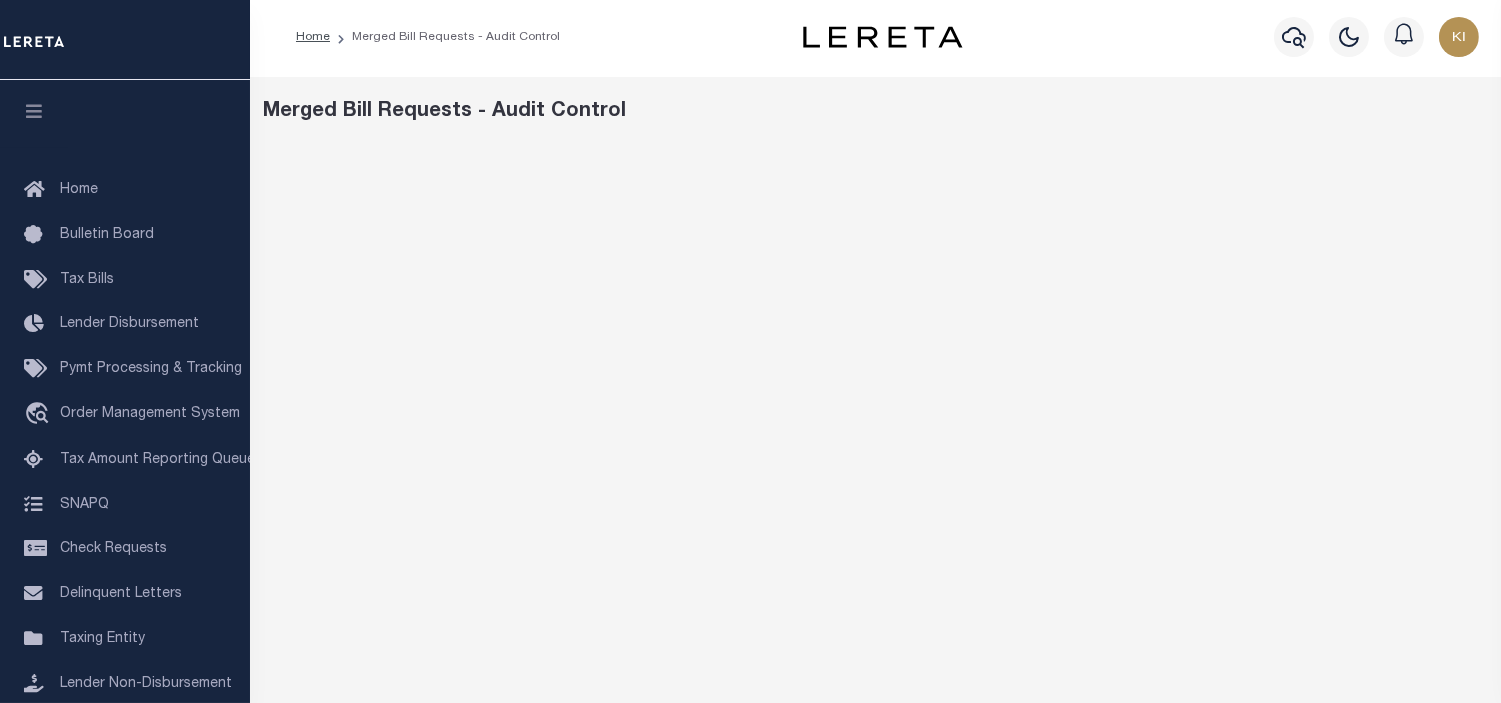 scroll, scrollTop: 250, scrollLeft: 0, axis: vertical 